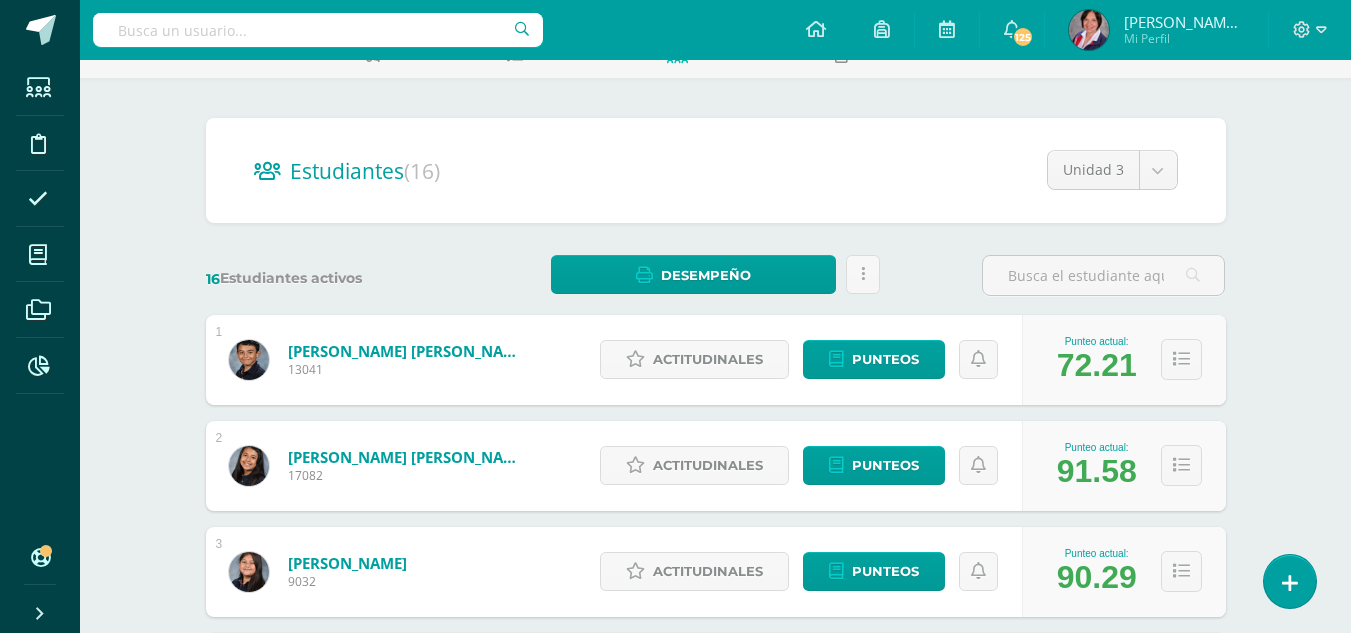 scroll, scrollTop: 0, scrollLeft: 0, axis: both 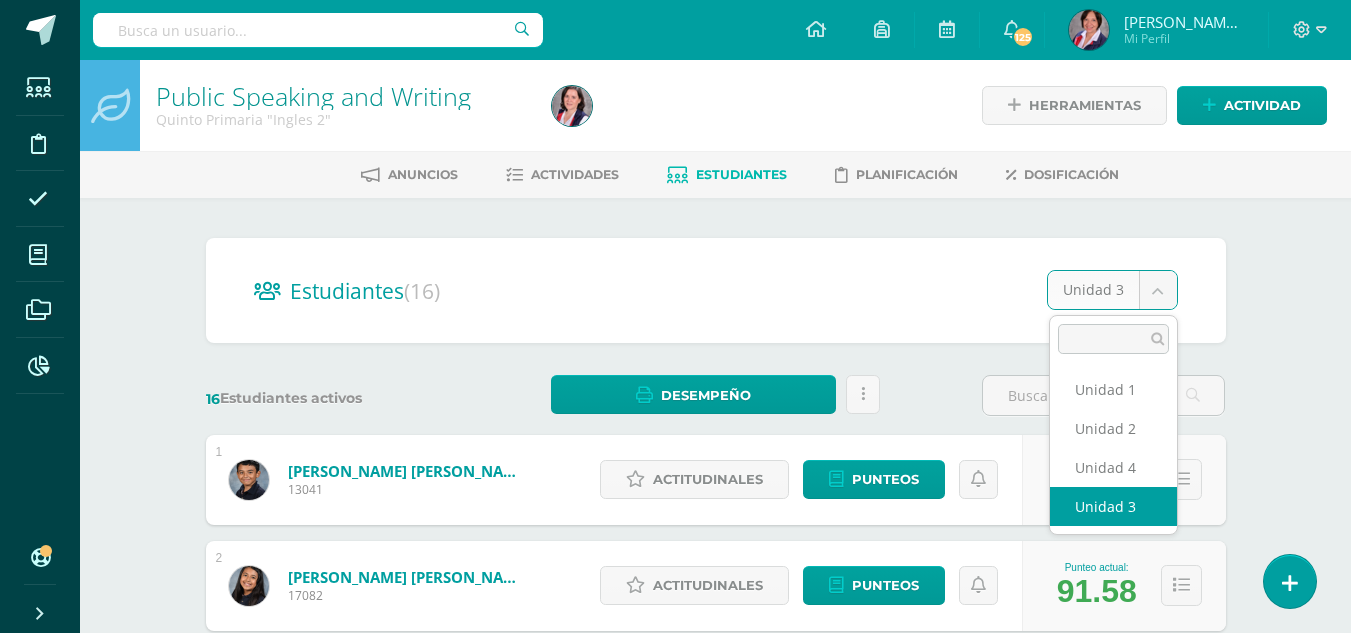 click on "Estudiantes Disciplina Asistencia Mis cursos Archivos Reportes Soporte
Centro de ayuda
Últimas actualizaciones
10+ Cerrar panel  Configuración
Cerrar sesión
Maria de los angeles
Mi Perfil 125 125 Avisos
611
avisos sin leer
Avisos Soporte Edoo  te envió un aviso
Julio 10
Mayra Guzmán  te envió un aviso
Junio 19
Actividad con notas eliminada
Marjory Echeverría eliminó una actividad en Language Arts Ingles 2 Quinto Primaria
17 de Junio
Actividad con notas eliminada
17 de Junio
Actividad con notas eliminada
17 de Junio" at bounding box center (675, 1124) 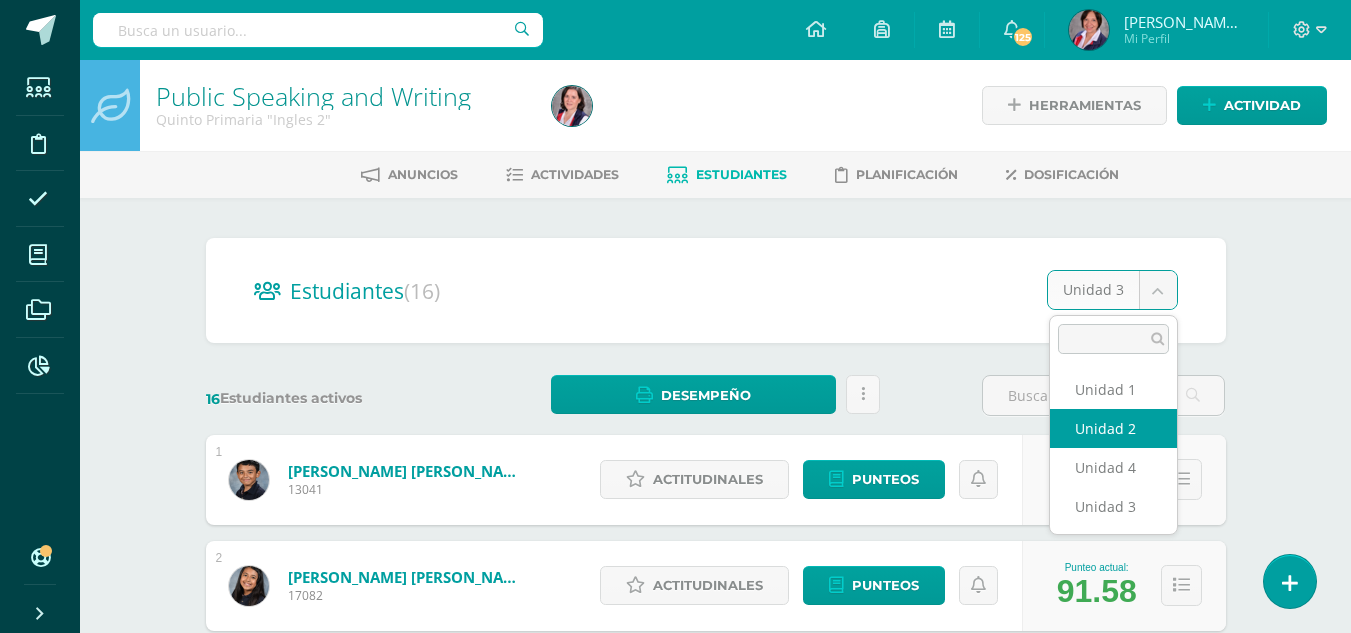 select on "/dashboard/teacher/section/5250/students/?unit=211677" 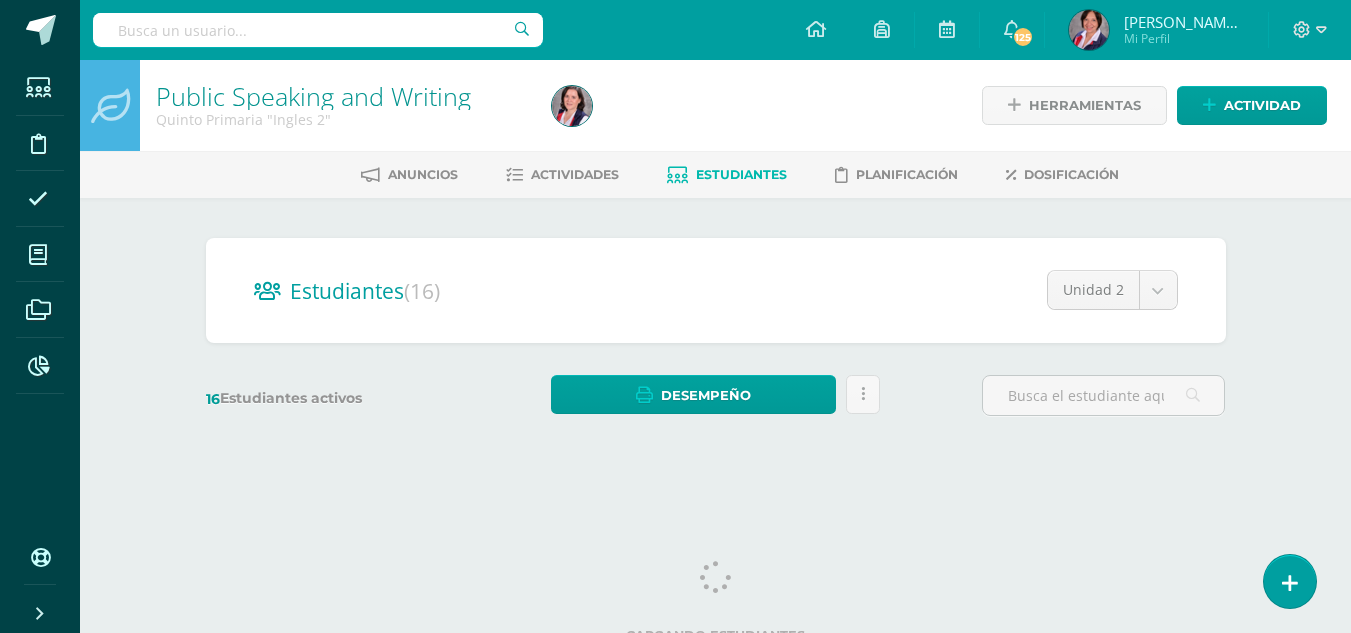 scroll, scrollTop: 0, scrollLeft: 0, axis: both 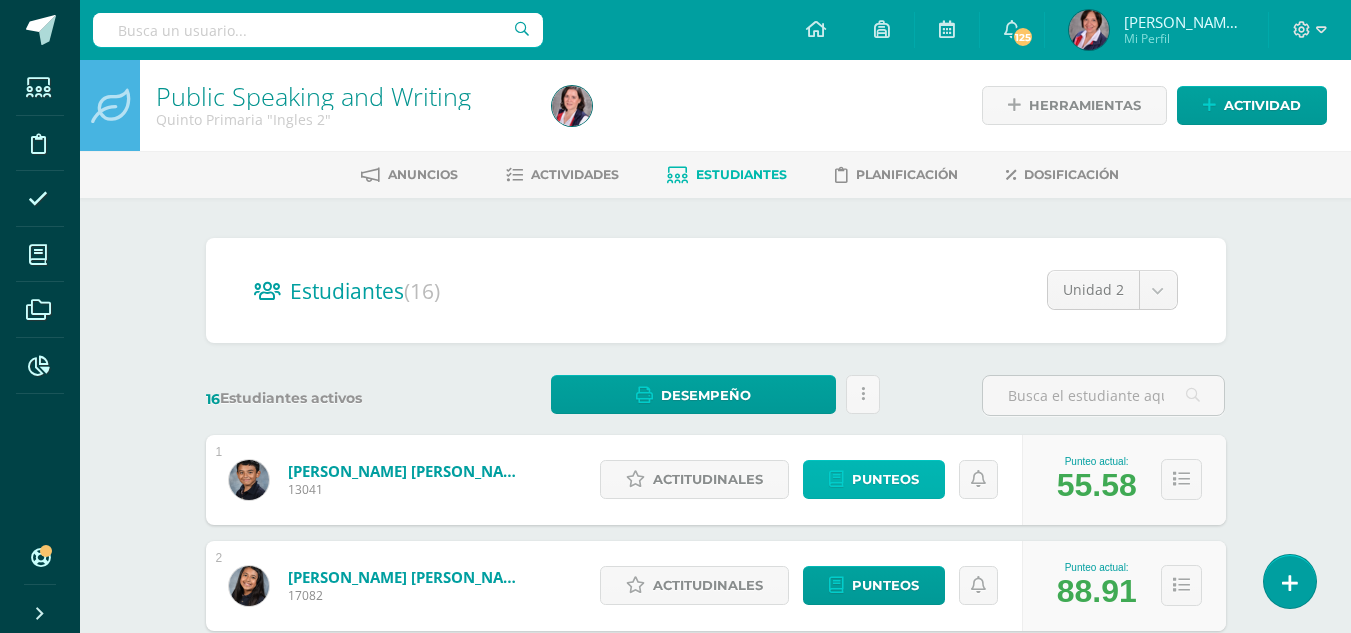 click on "Punteos" at bounding box center [885, 479] 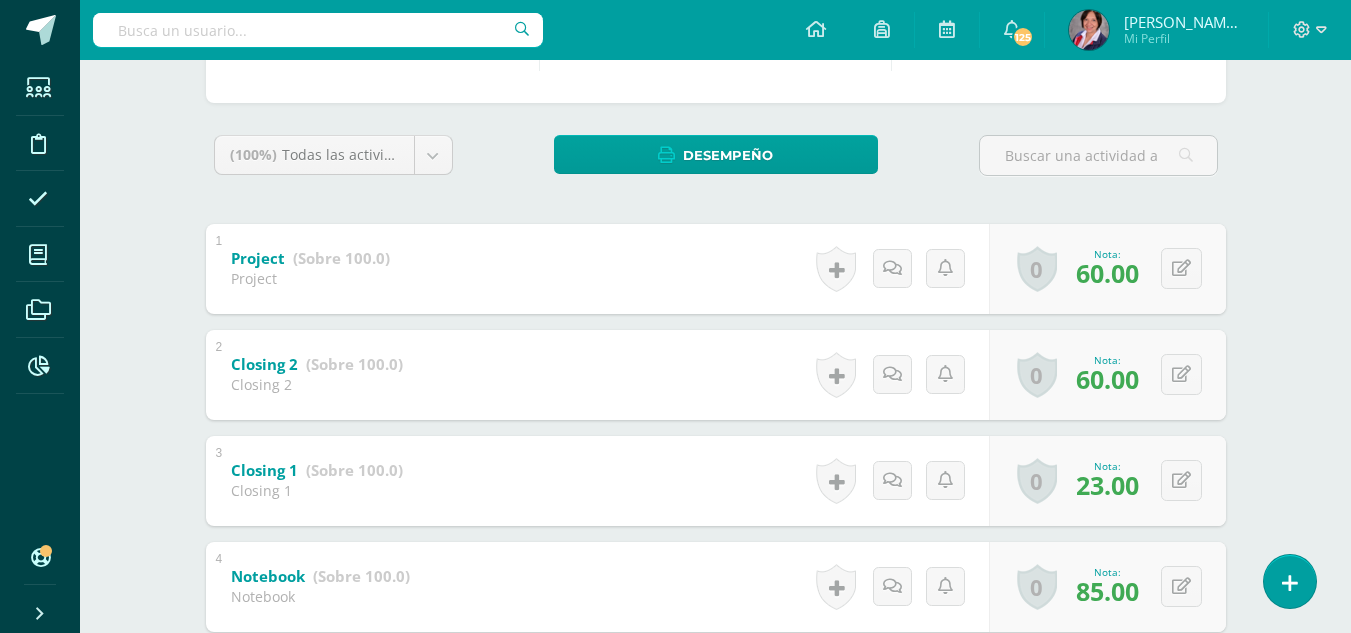 scroll, scrollTop: 282, scrollLeft: 0, axis: vertical 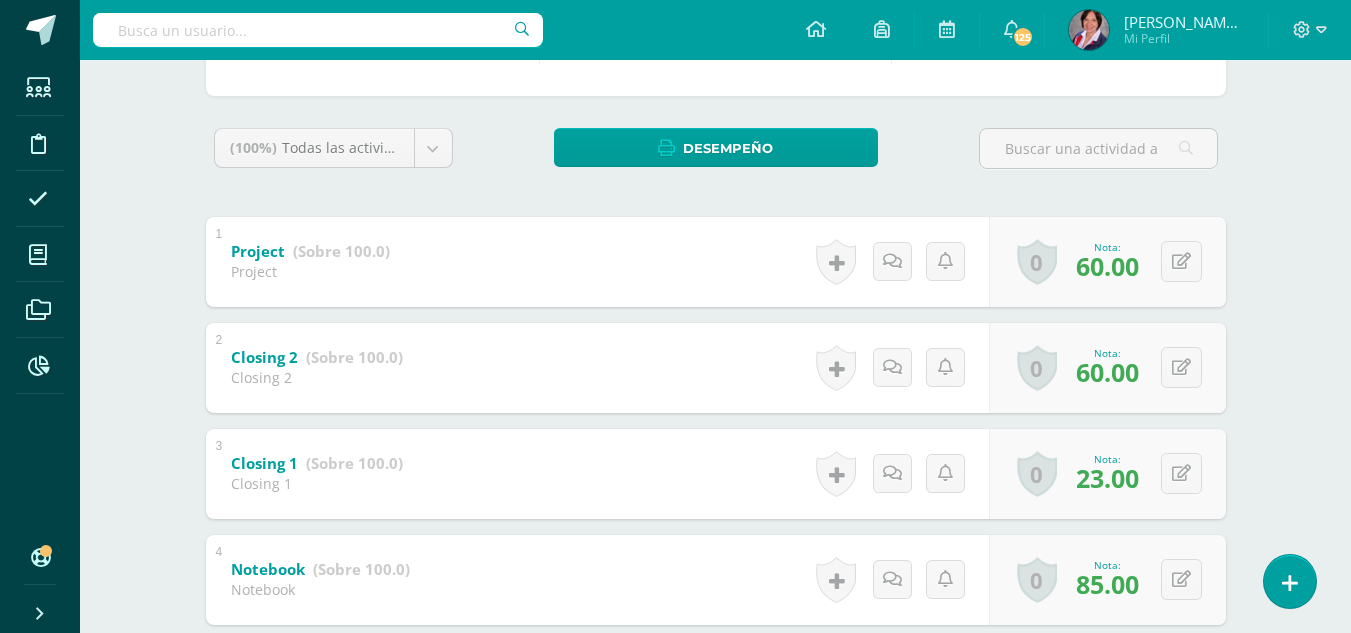 click on "Closing 2" at bounding box center [264, 357] 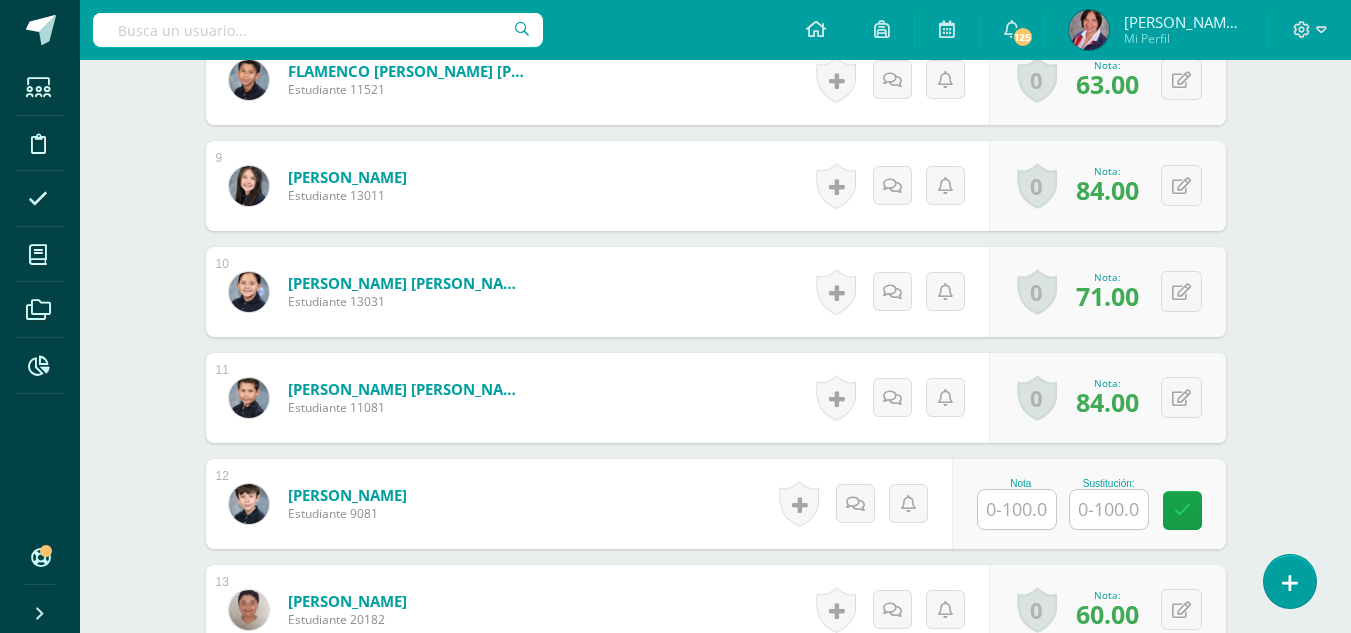 scroll, scrollTop: 1601, scrollLeft: 0, axis: vertical 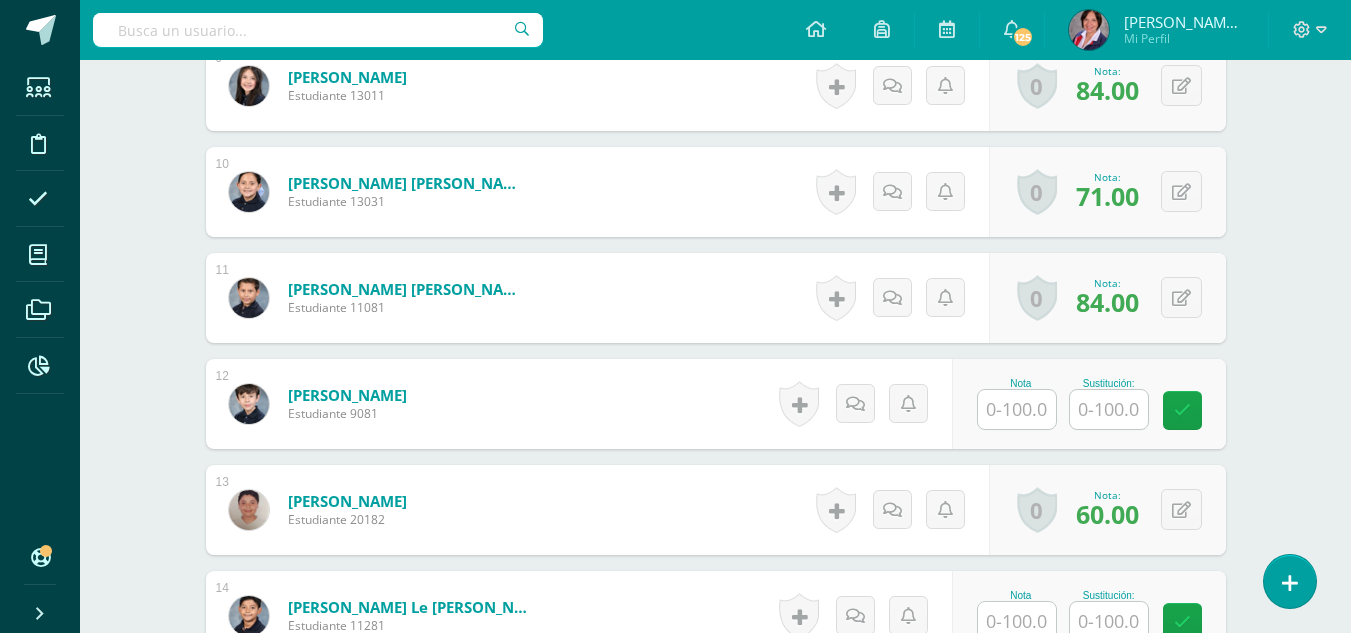 click at bounding box center (1017, 409) 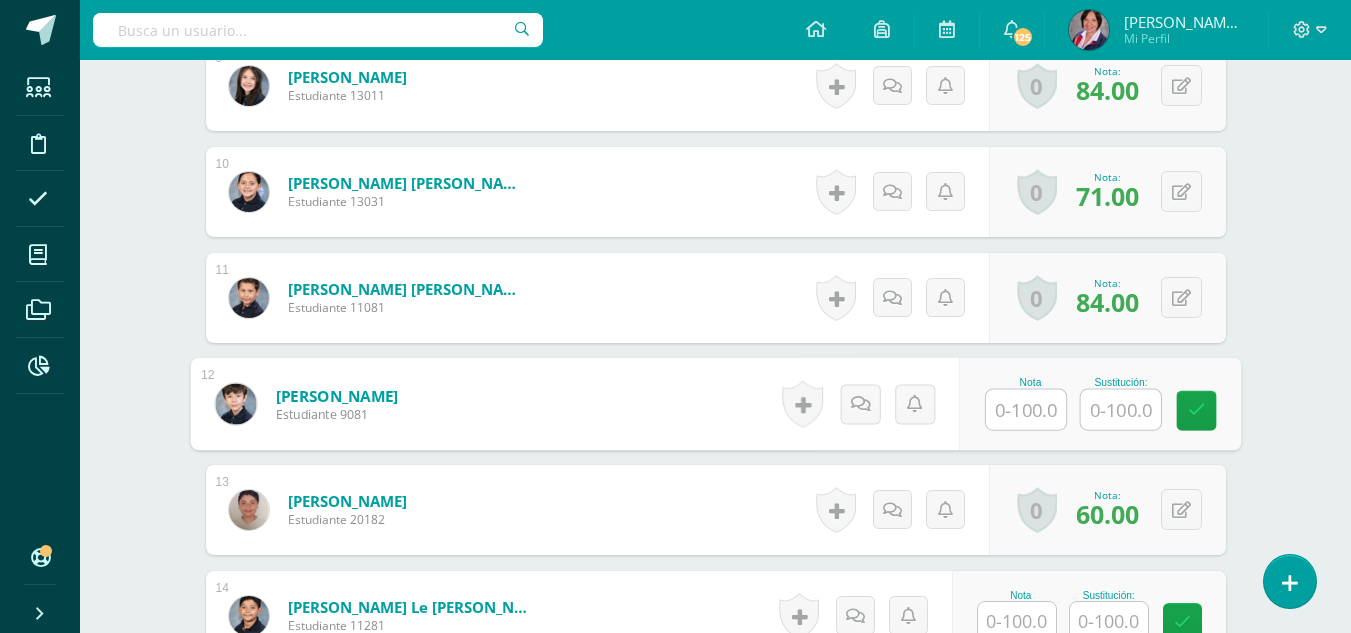 scroll, scrollTop: 1701, scrollLeft: 0, axis: vertical 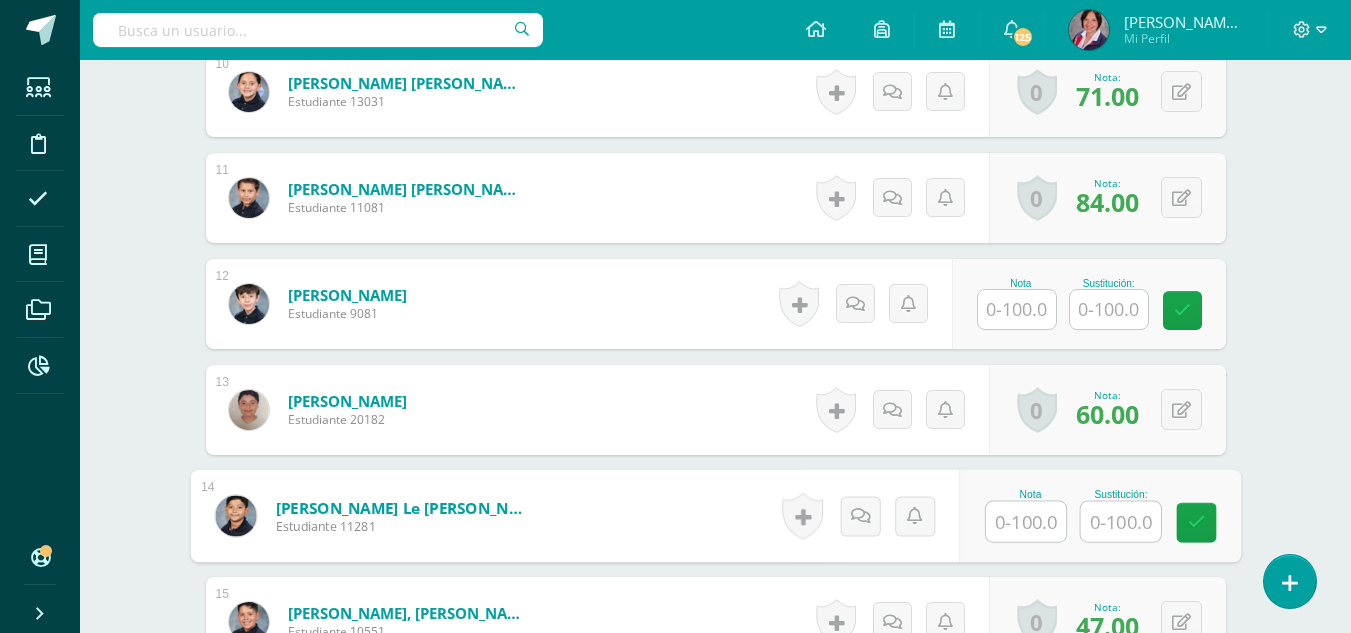 click on "Salinas Le Masson, Adrián Caleb" at bounding box center [398, 507] 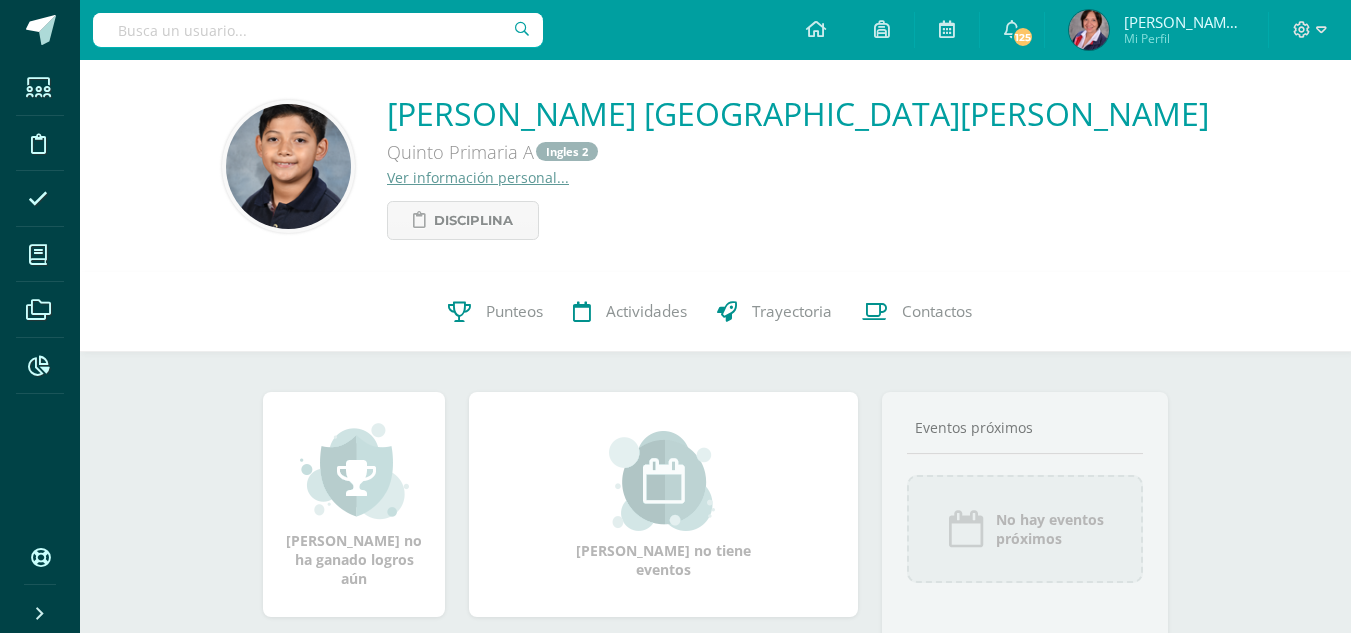 scroll, scrollTop: 0, scrollLeft: 0, axis: both 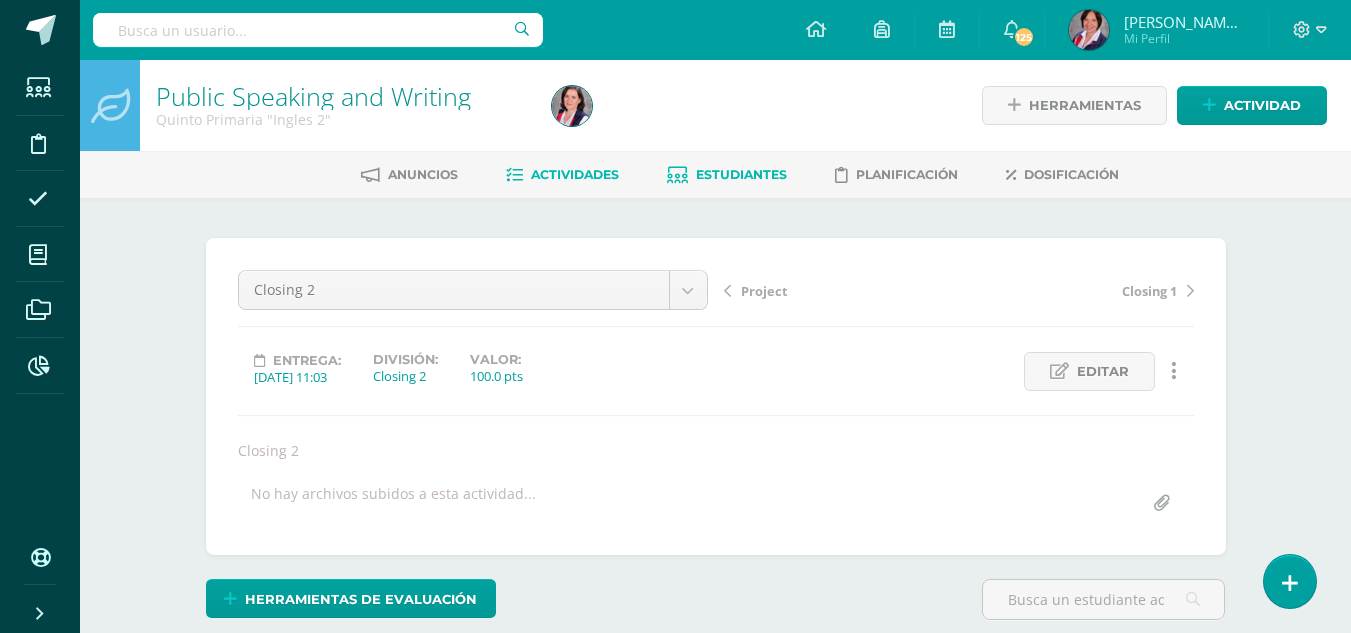 click on "Estudiantes" at bounding box center [741, 174] 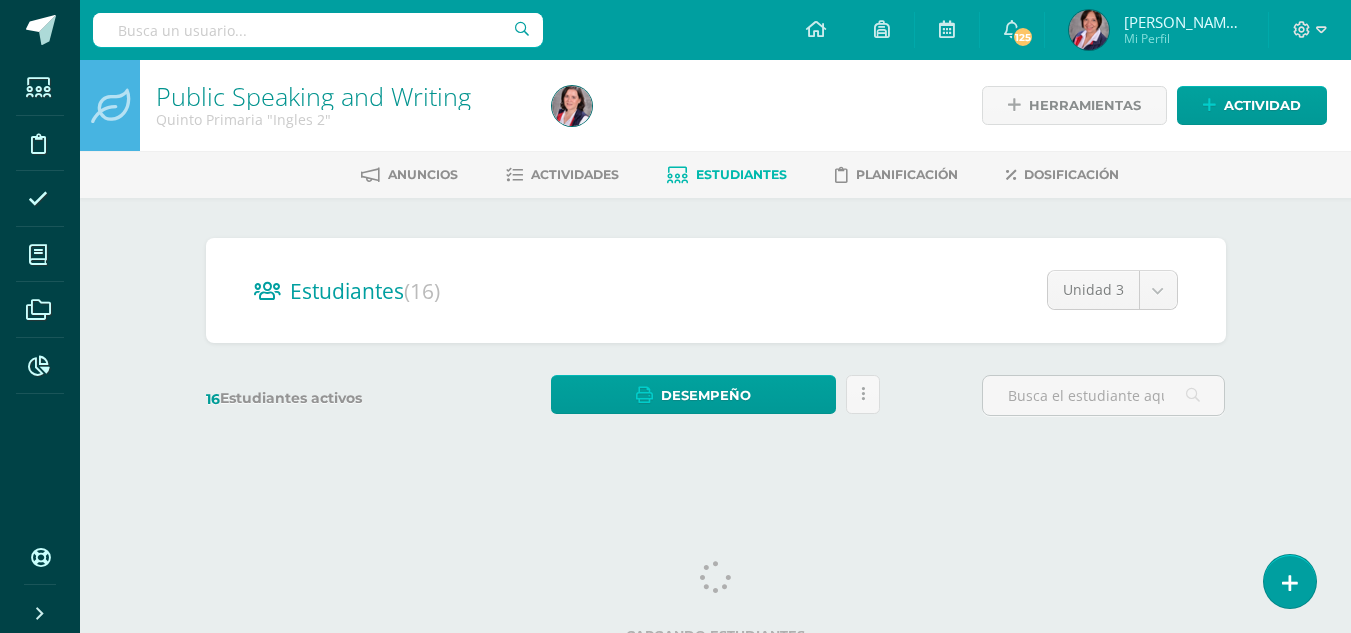 scroll, scrollTop: 0, scrollLeft: 0, axis: both 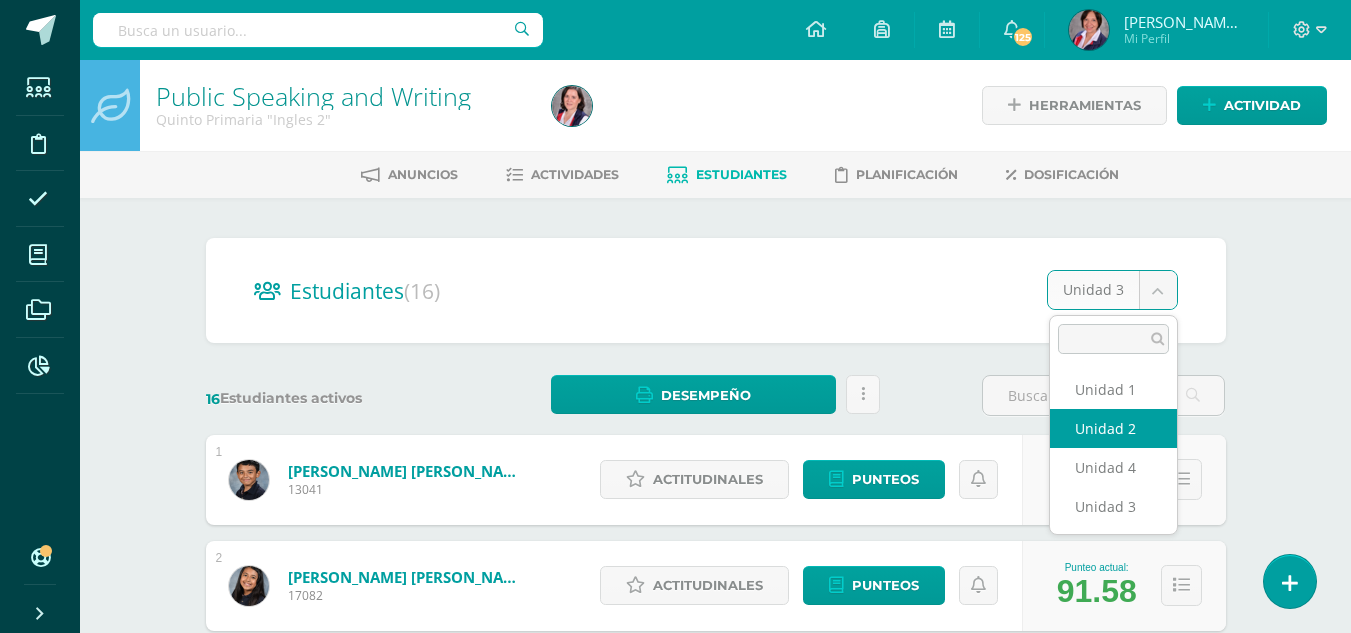 select on "/dashboard/teacher/section/5250/students/?unit=211677" 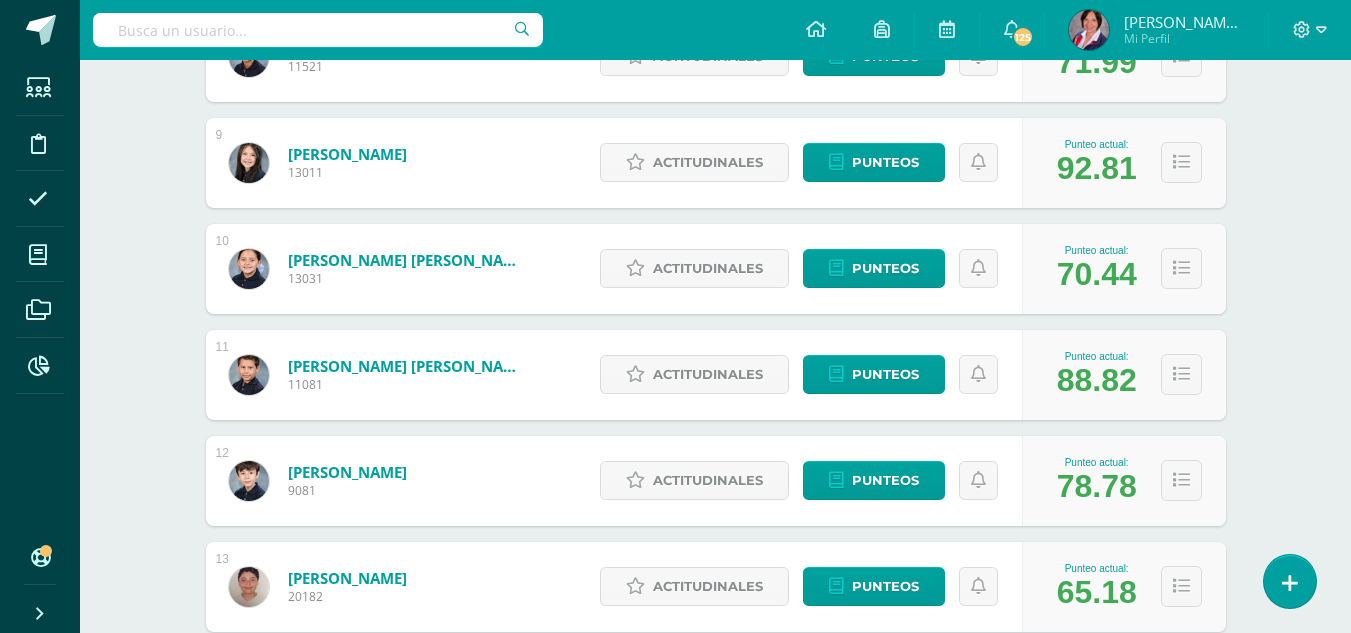 scroll, scrollTop: 1200, scrollLeft: 0, axis: vertical 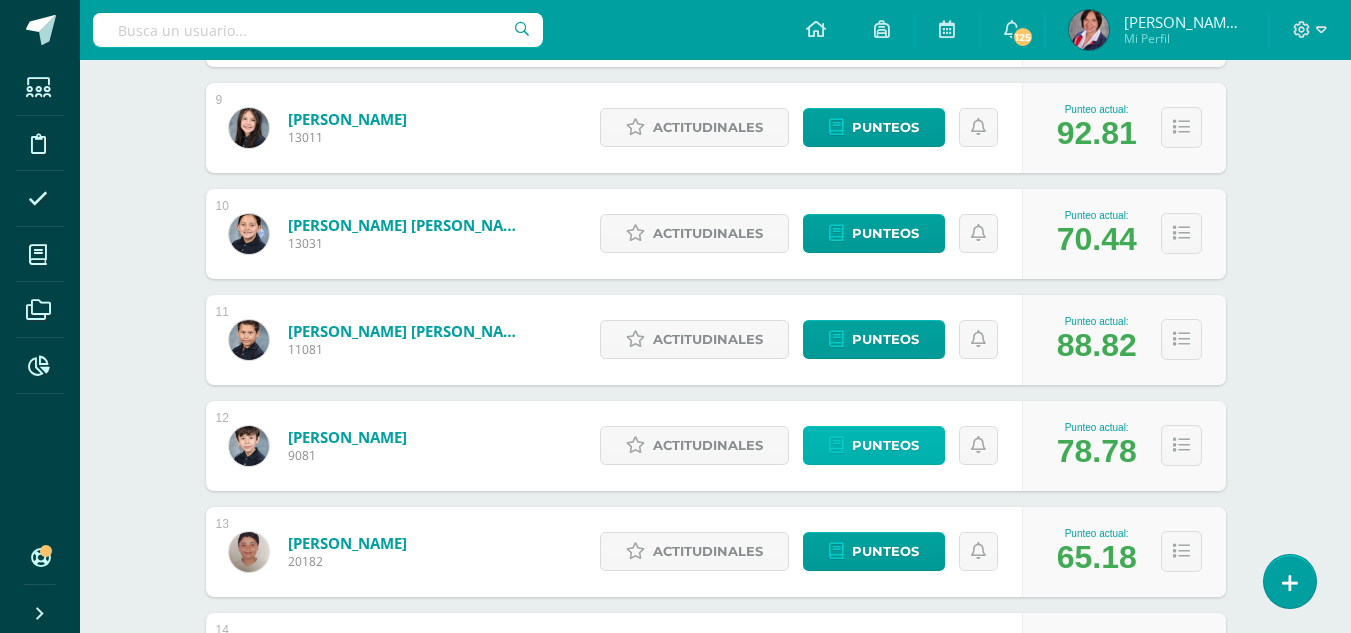 click on "Punteos" at bounding box center (885, 445) 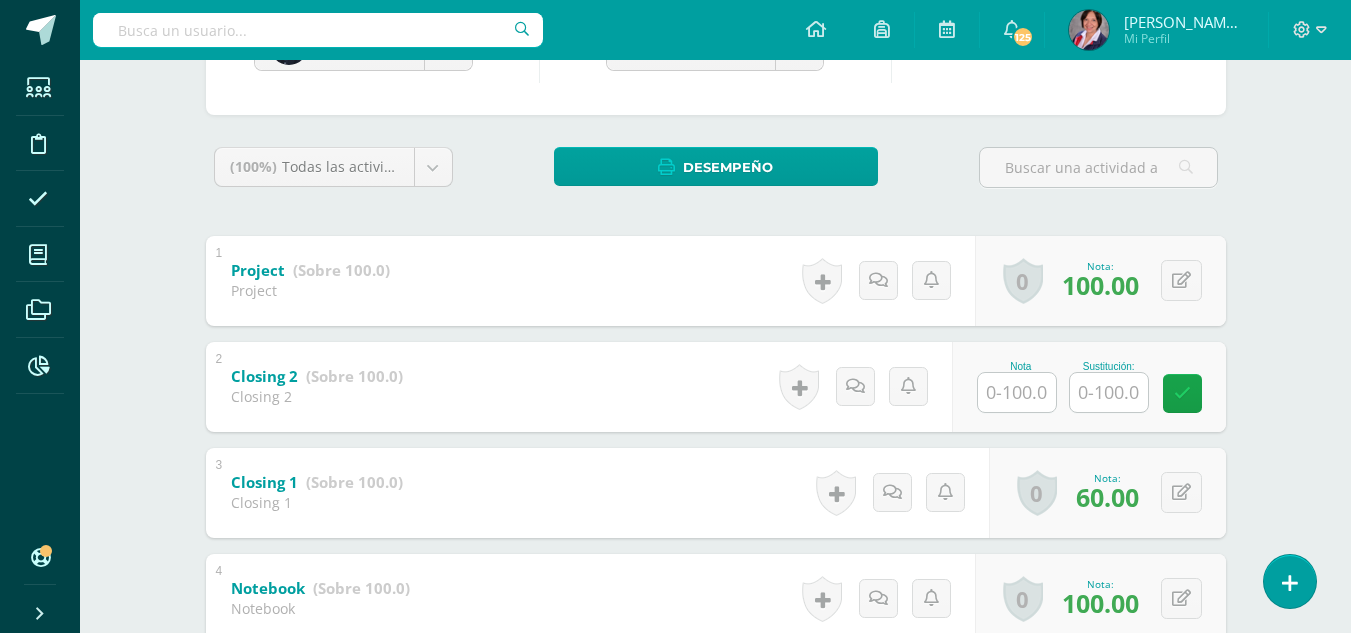 scroll, scrollTop: 300, scrollLeft: 0, axis: vertical 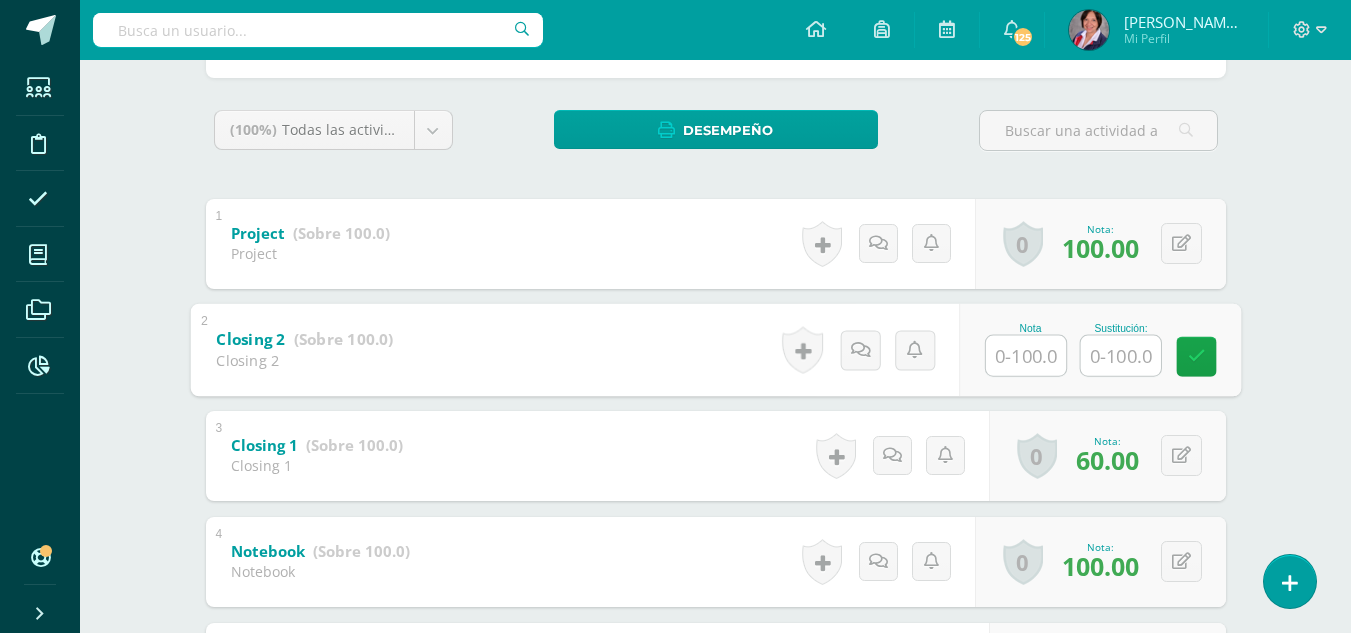 click at bounding box center [1026, 355] 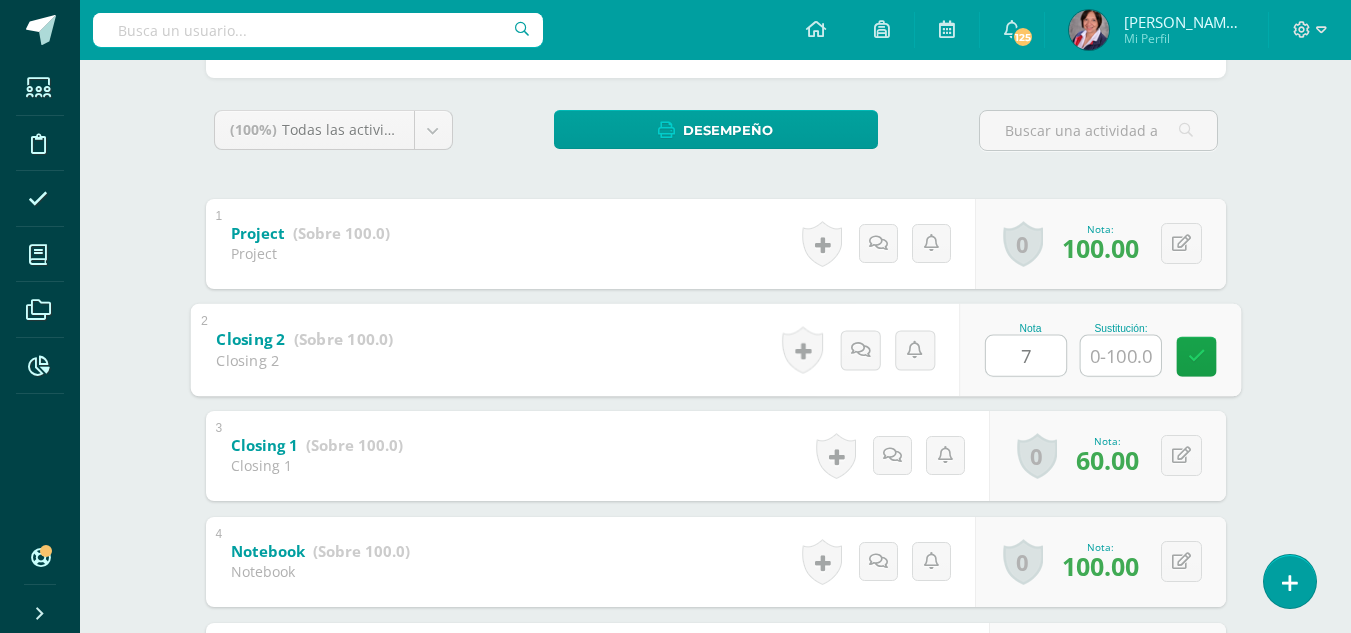 type on "78" 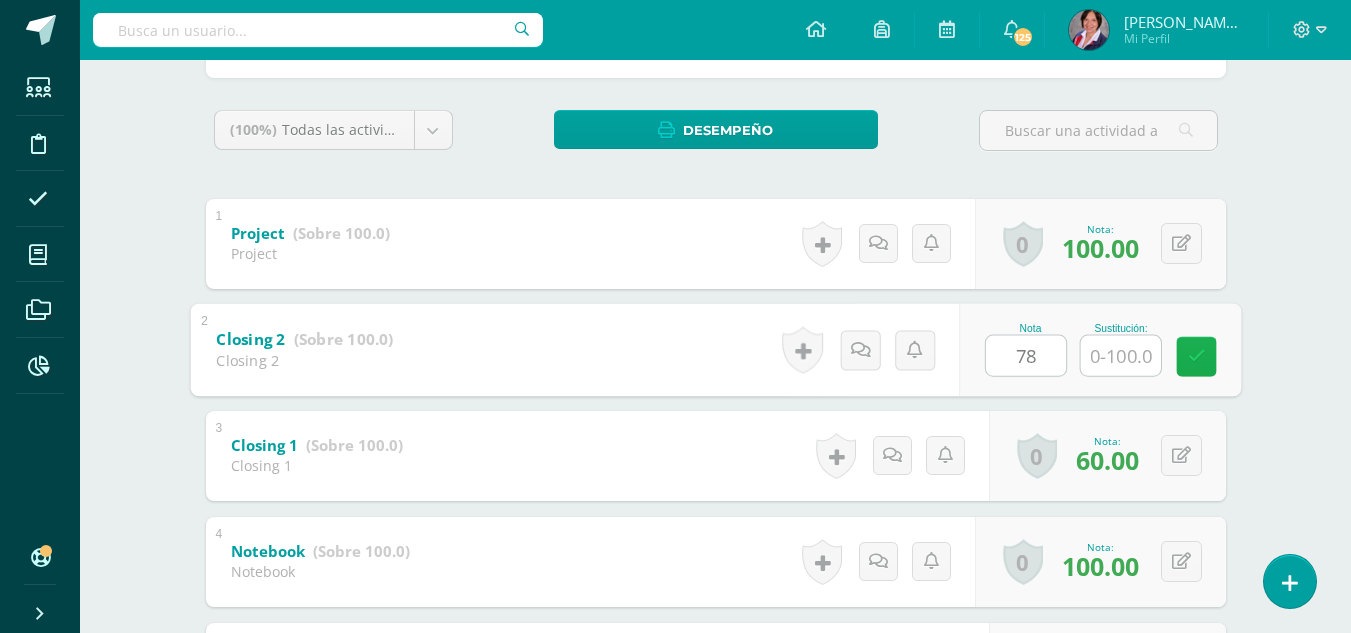 click at bounding box center (1196, 356) 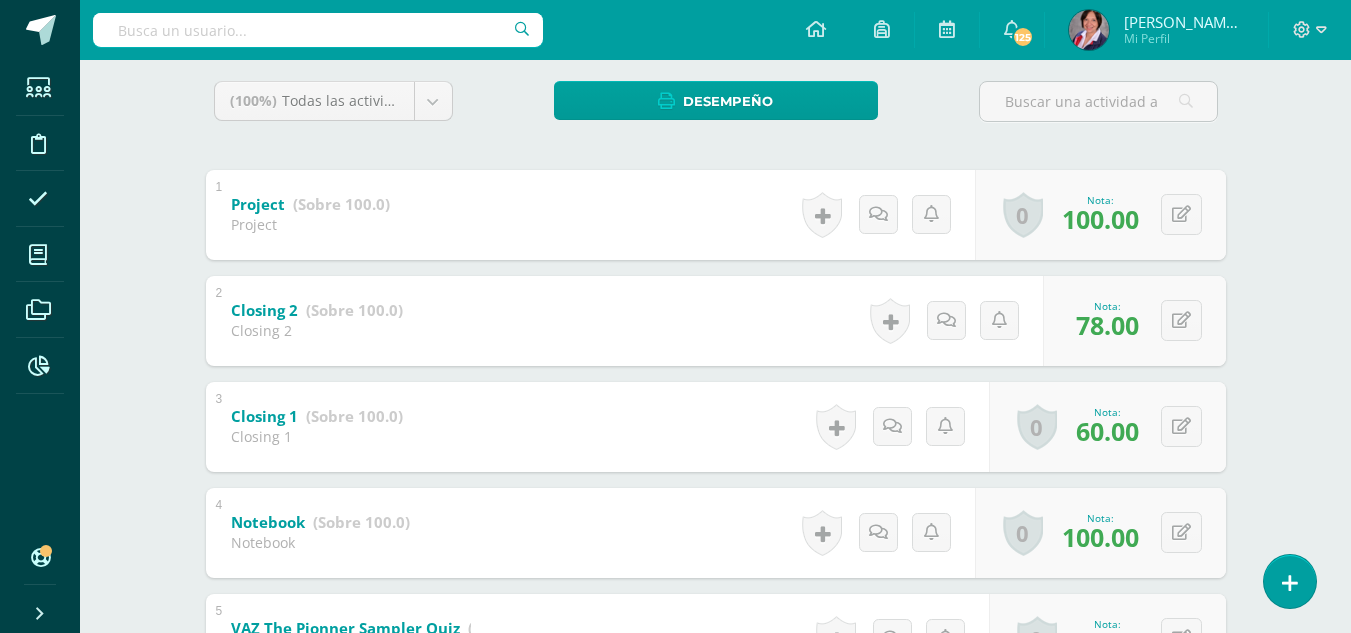 scroll, scrollTop: 227, scrollLeft: 0, axis: vertical 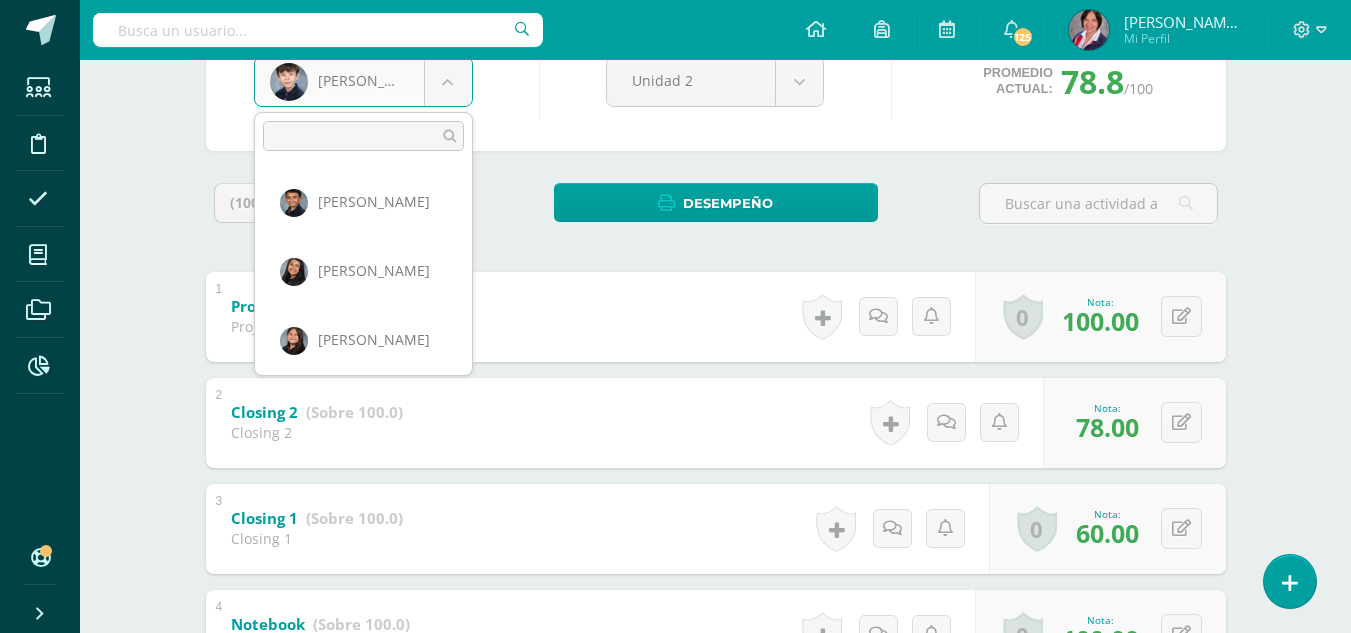 click on "Estudiantes Disciplina Asistencia Mis cursos Archivos Reportes Soporte
Centro de ayuda
Últimas actualizaciones
10+ Cerrar panel  Configuración
Cerrar sesión
Maria de los angeles
Mi Perfil 125 125 Avisos
611
avisos sin leer
Avisos Soporte Edoo  te envió un aviso
Julio 10
Mayra Guzmán  te envió un aviso
Junio 19
Actividad con notas eliminada
Marjory Echeverría eliminó una actividad en Language Arts Ingles 2 Quinto Primaria
17 de Junio
Actividad con notas eliminada
17 de Junio
Actividad con notas eliminada
17 de Junio" at bounding box center [675, 1353] 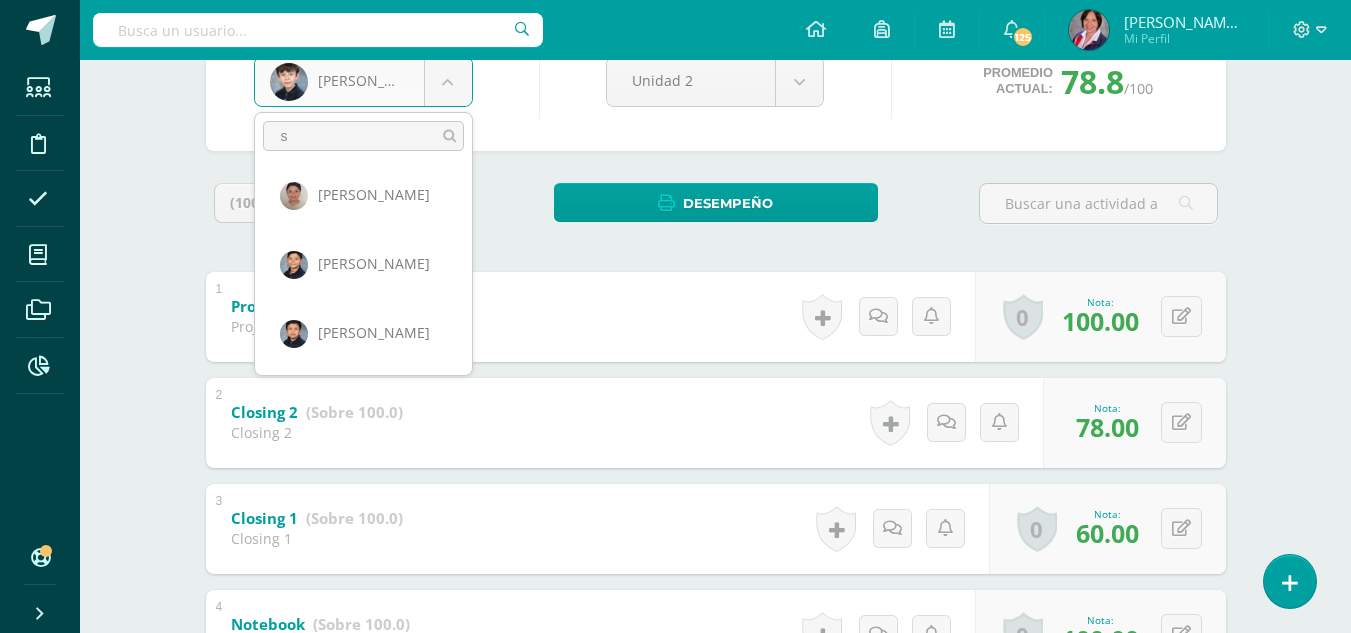 scroll, scrollTop: 0, scrollLeft: 0, axis: both 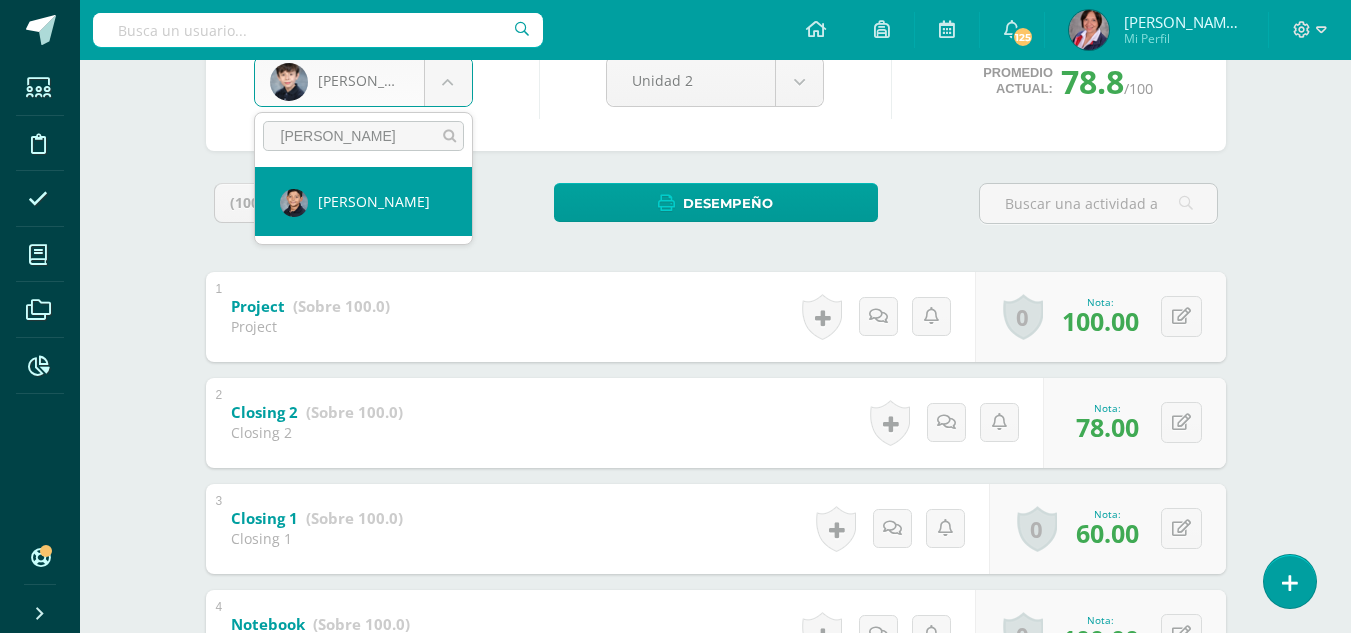 type on "salinas" 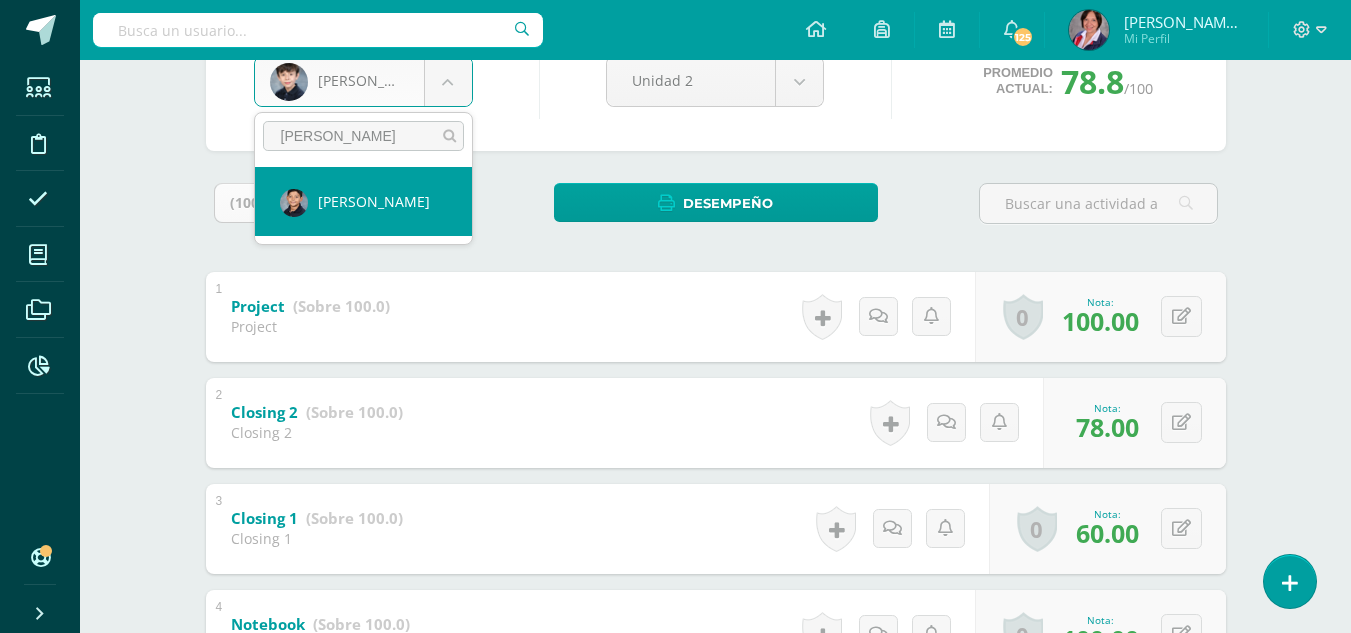 select on "2990" 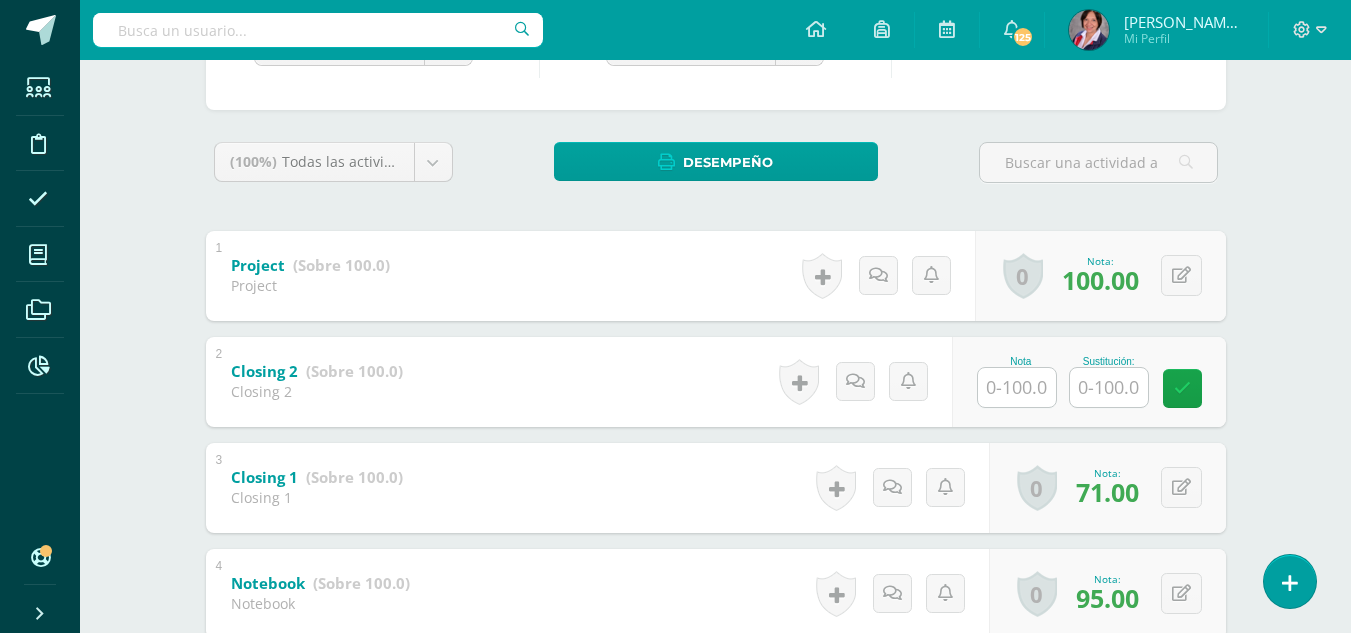 scroll, scrollTop: 282, scrollLeft: 0, axis: vertical 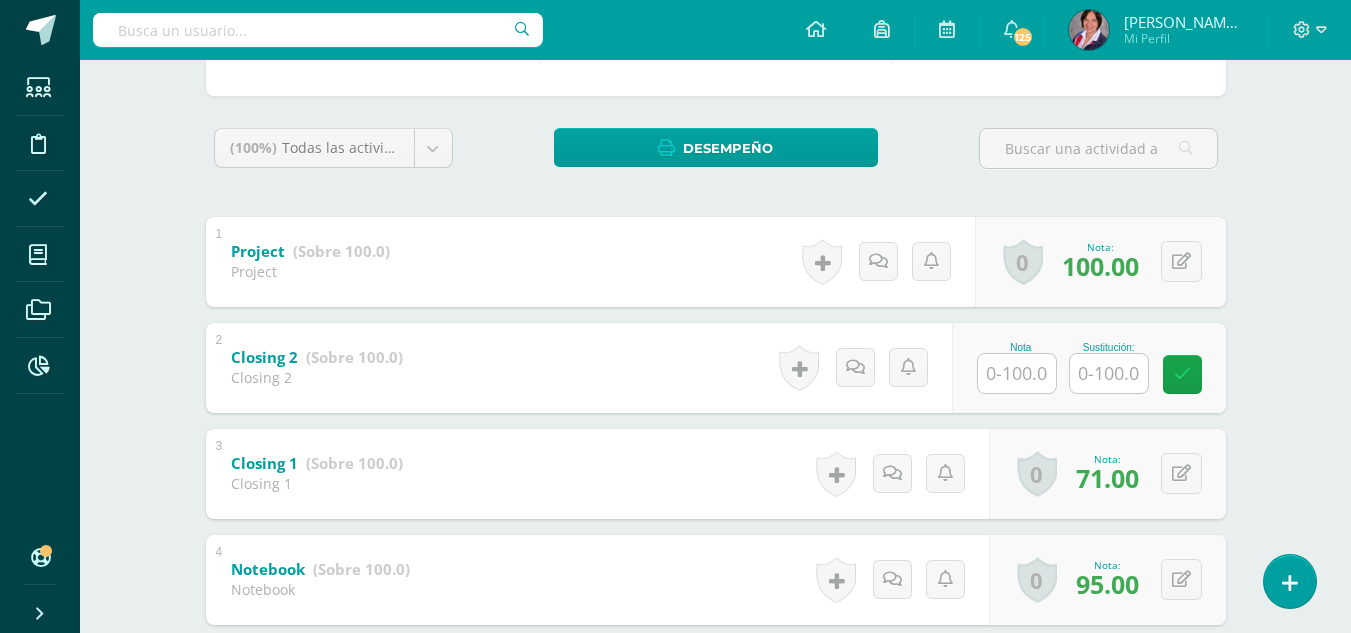 click at bounding box center (1017, 373) 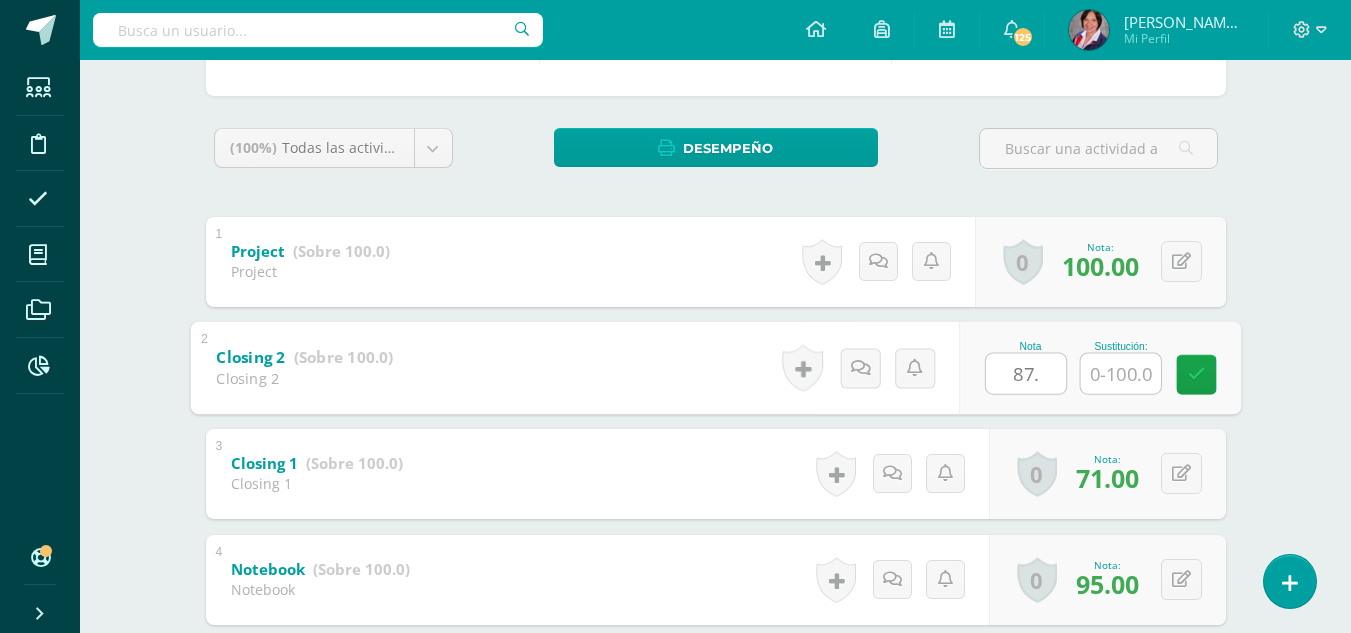 type on "87.2" 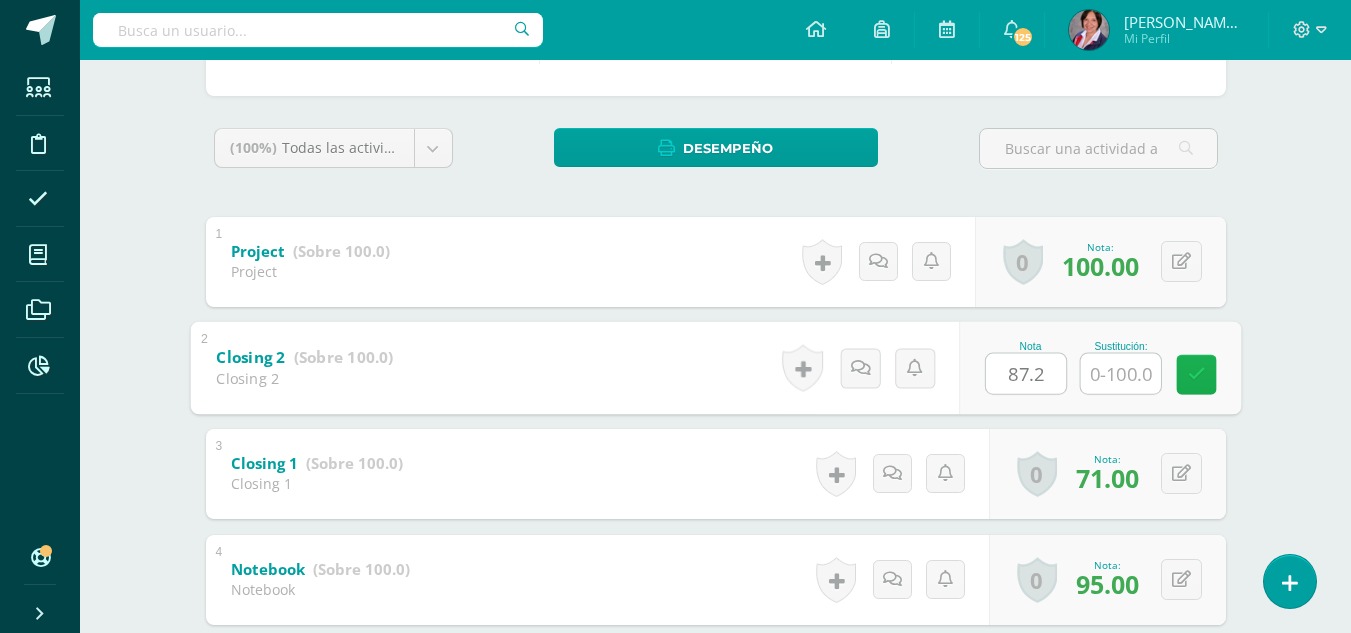 click at bounding box center (1196, 374) 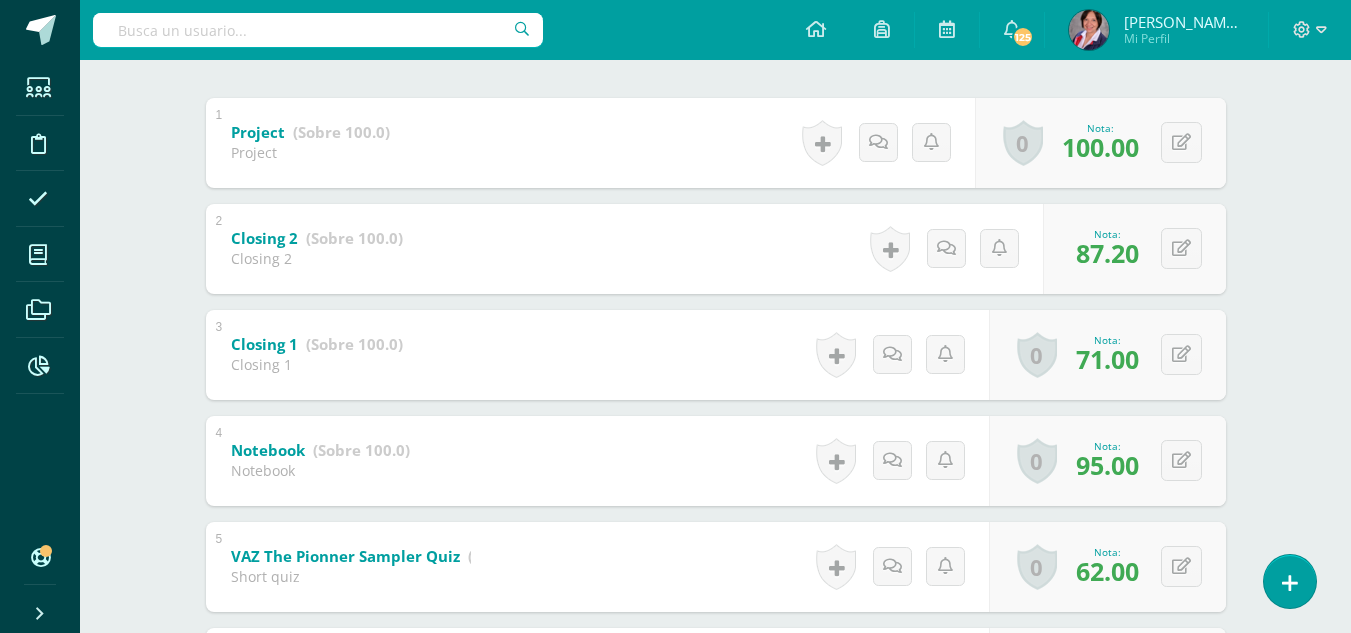 scroll, scrollTop: 327, scrollLeft: 0, axis: vertical 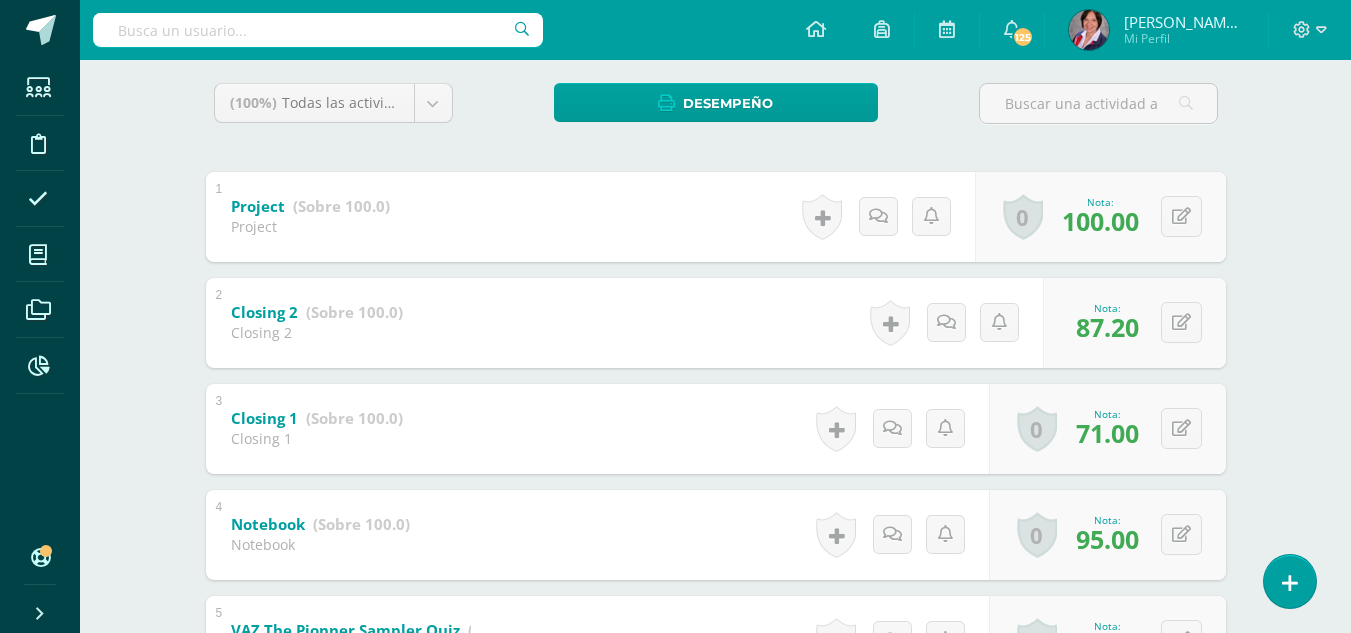 click on "Closing 2
(Sobre 100.0)" at bounding box center [317, 313] 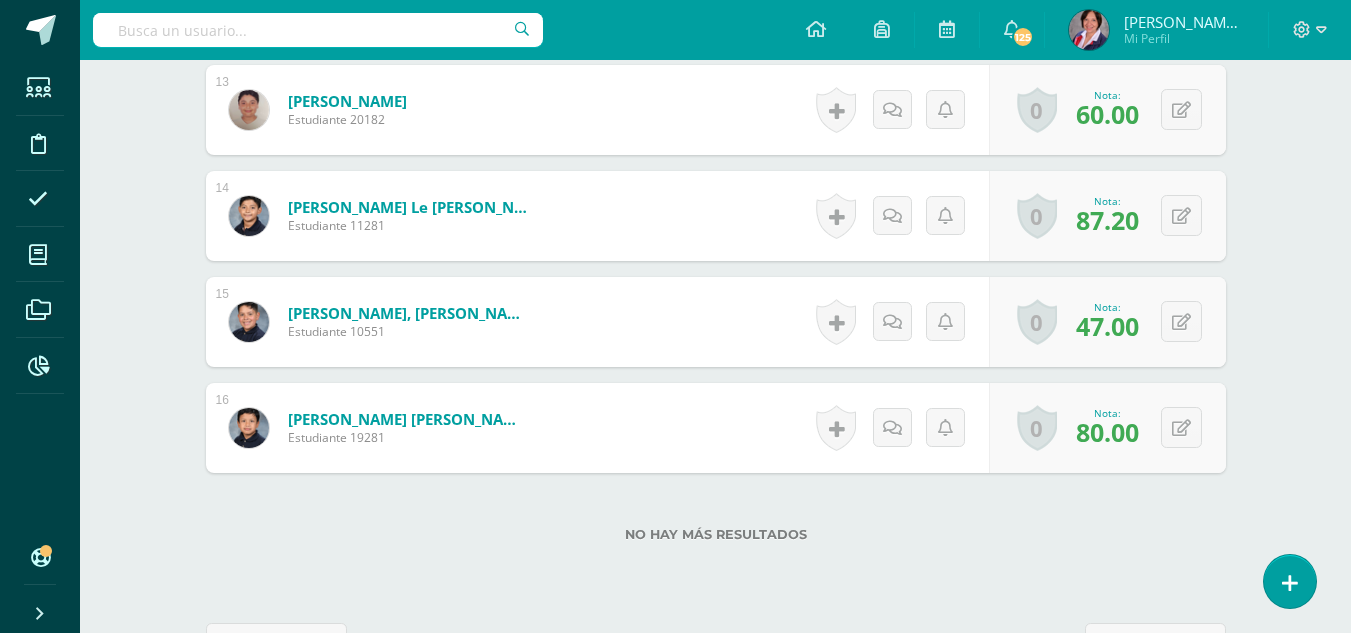 scroll, scrollTop: 2070, scrollLeft: 0, axis: vertical 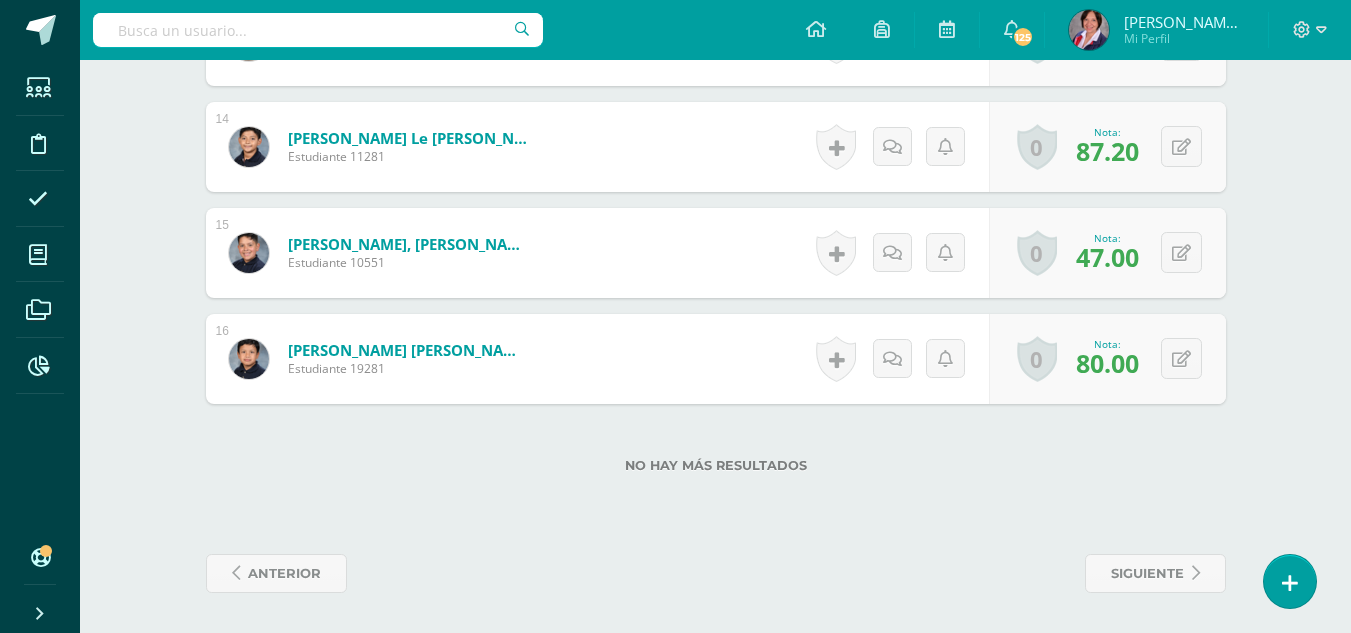 click at bounding box center (318, 30) 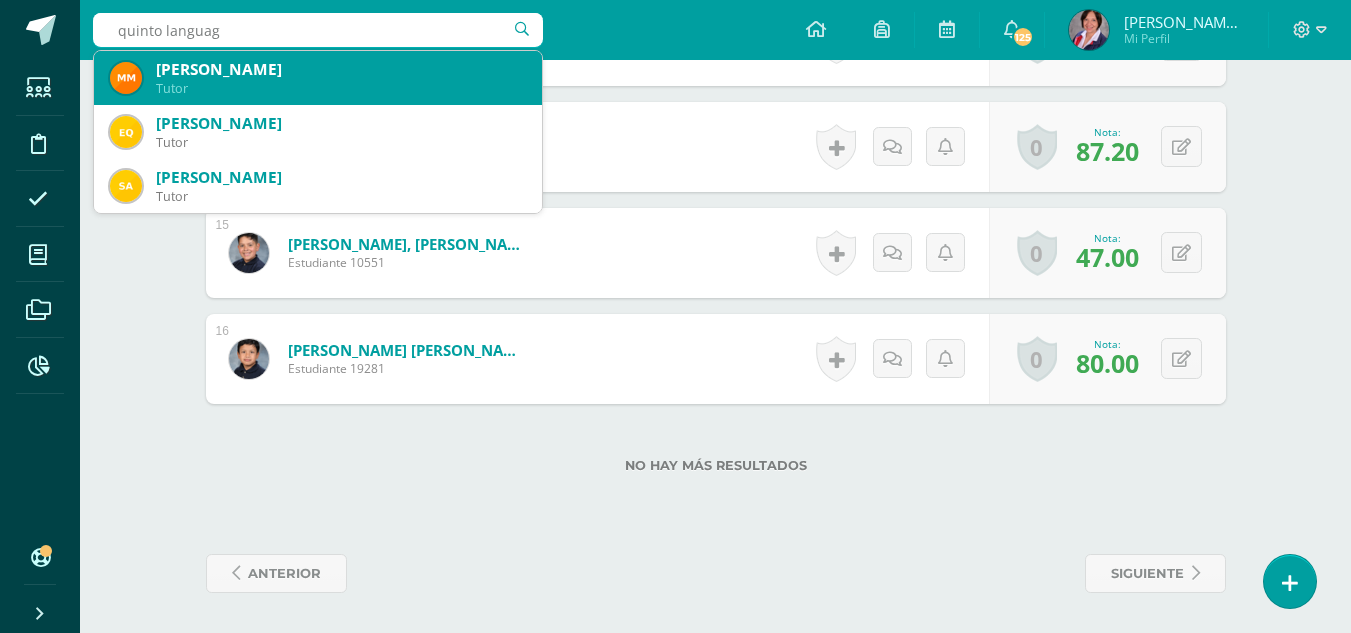 type on "quinto language" 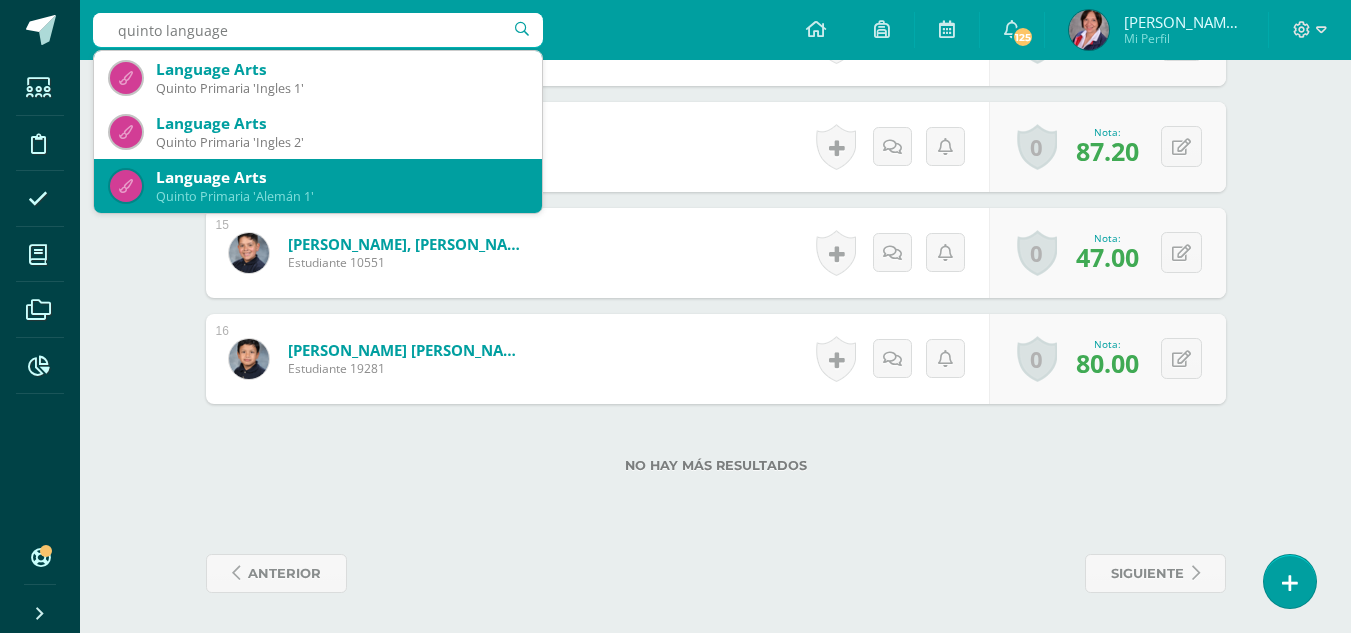 click on "Quinto Primaria 'Alemán 1'" at bounding box center [341, 196] 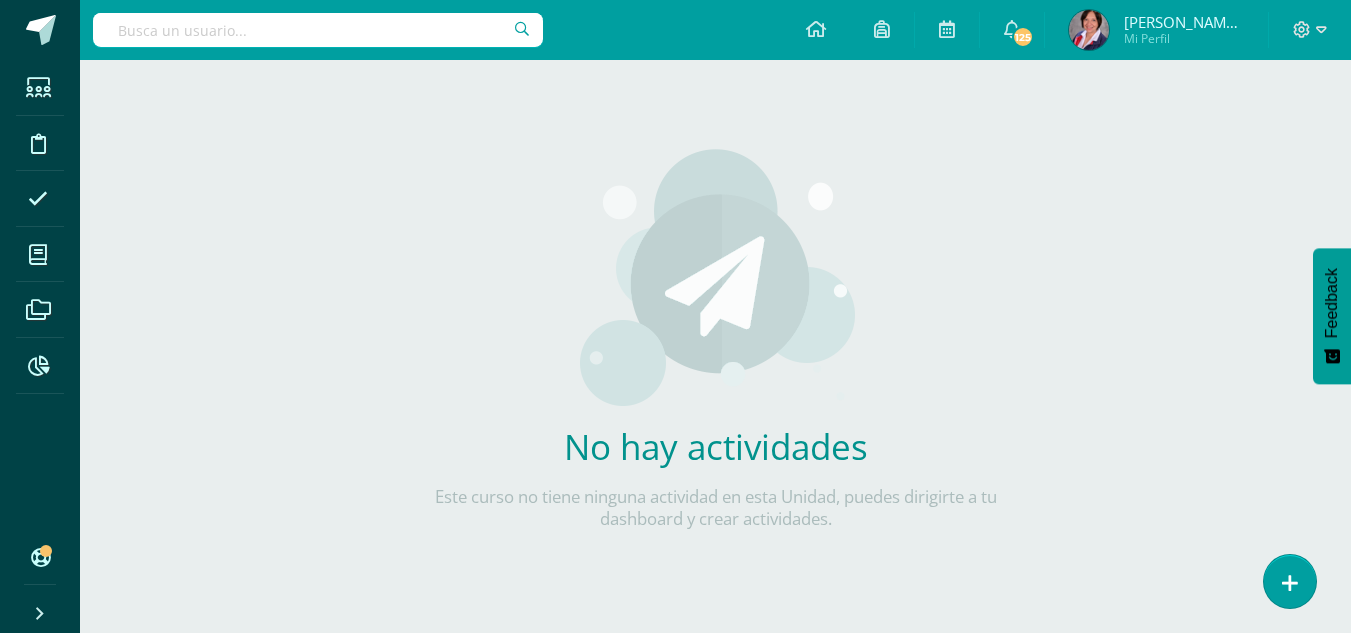 scroll, scrollTop: 0, scrollLeft: 0, axis: both 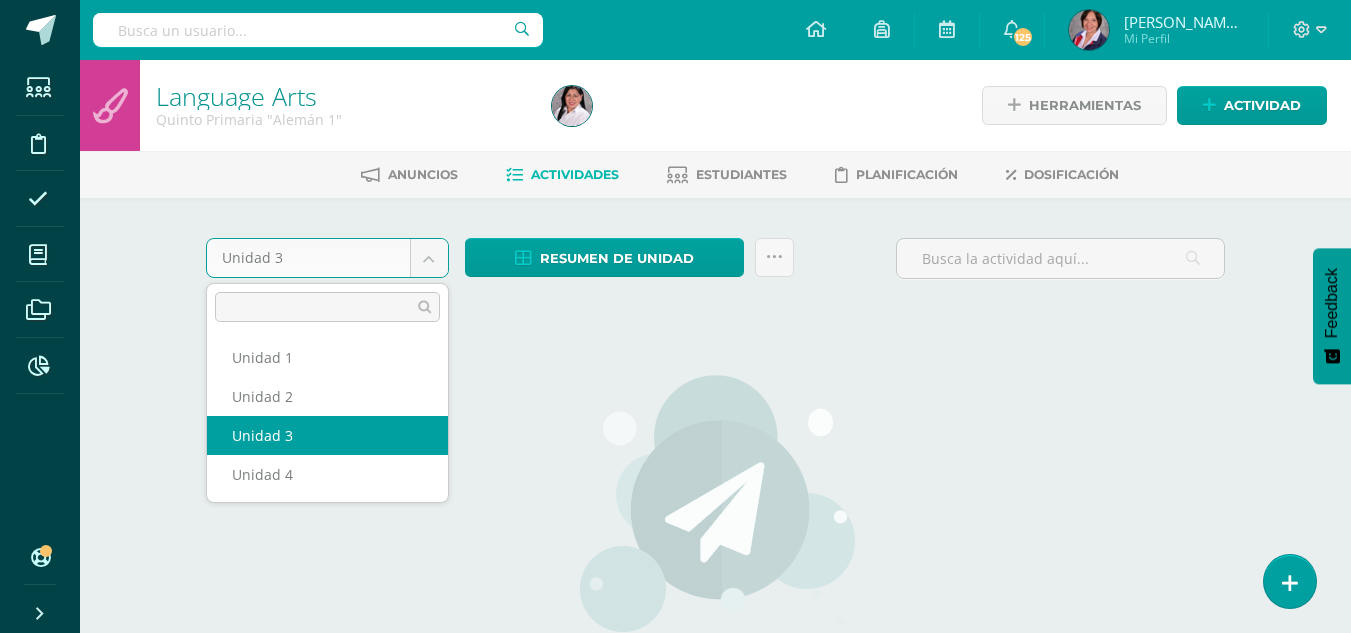 click on "Estudiantes Disciplina Asistencia Mis cursos Archivos Reportes Soporte
Centro de ayuda
Últimas actualizaciones
10+ Cerrar panel  Configuración
Cerrar sesión
Maria de los angeles
Mi Perfil 125 125 Avisos
611
avisos sin leer
Avisos Soporte Edoo  te envió un aviso
Julio 10
Mayra Guzmán  te envió un aviso
Junio 19
Actividad con notas eliminada
Marjory Echeverría eliminó una actividad en Language Arts Ingles 2 Quinto Primaria
17 de Junio
Actividad con notas eliminada
17 de Junio
Actividad con notas eliminada
17 de Junio" at bounding box center [675, 429] 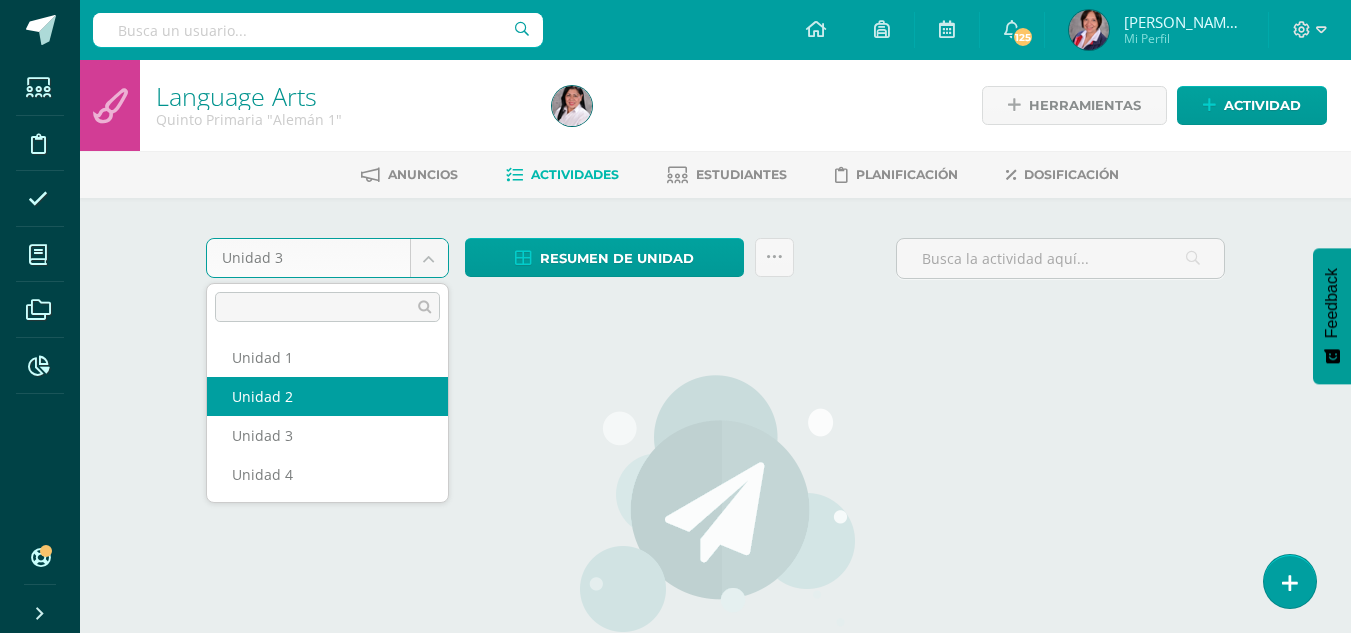 select on "Unidad 2" 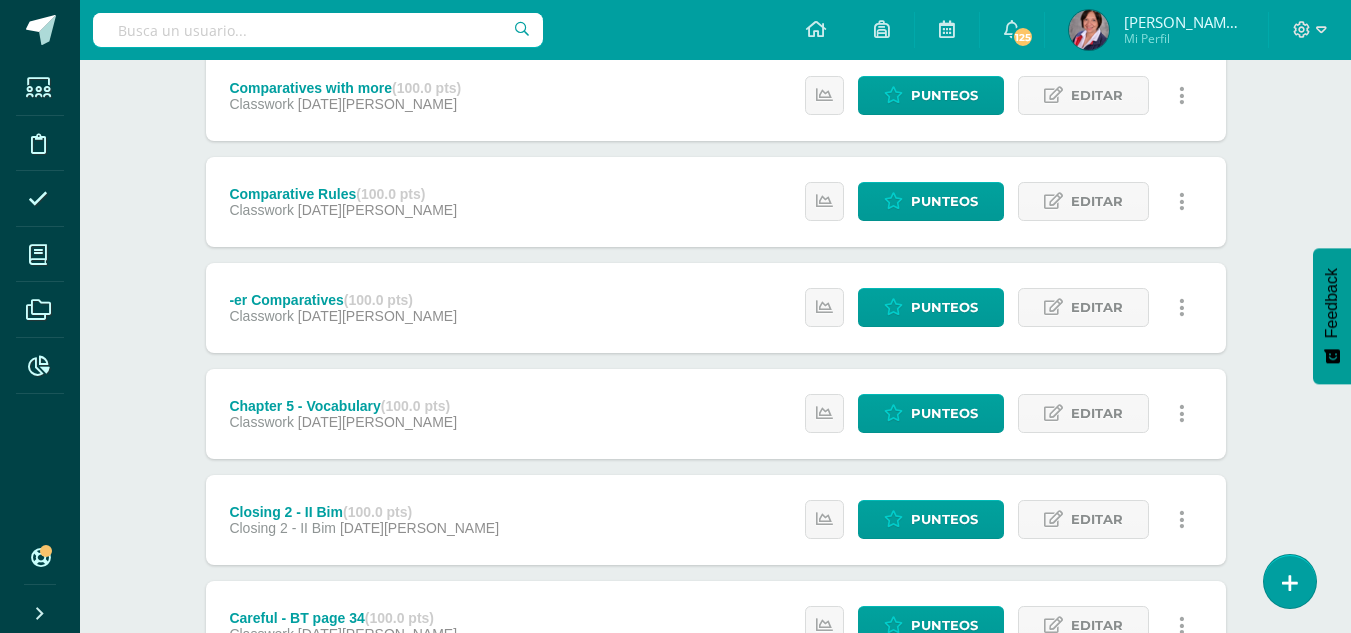 scroll, scrollTop: 700, scrollLeft: 0, axis: vertical 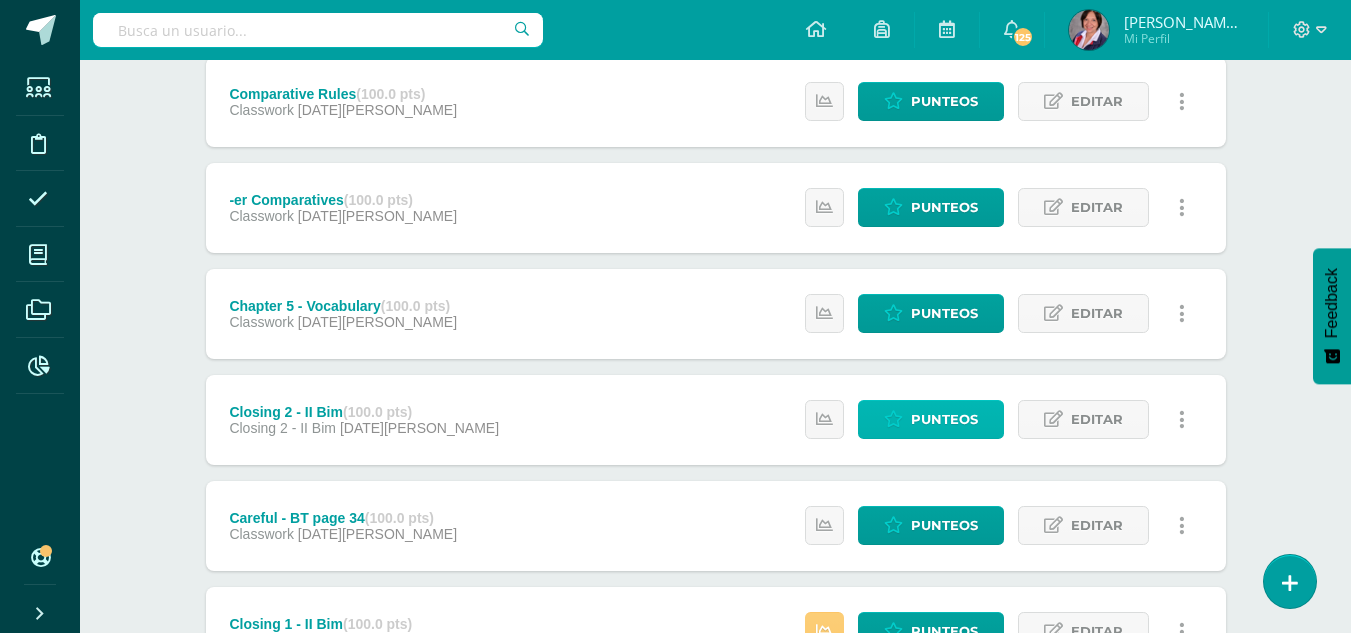 click on "Punteos" at bounding box center [944, 419] 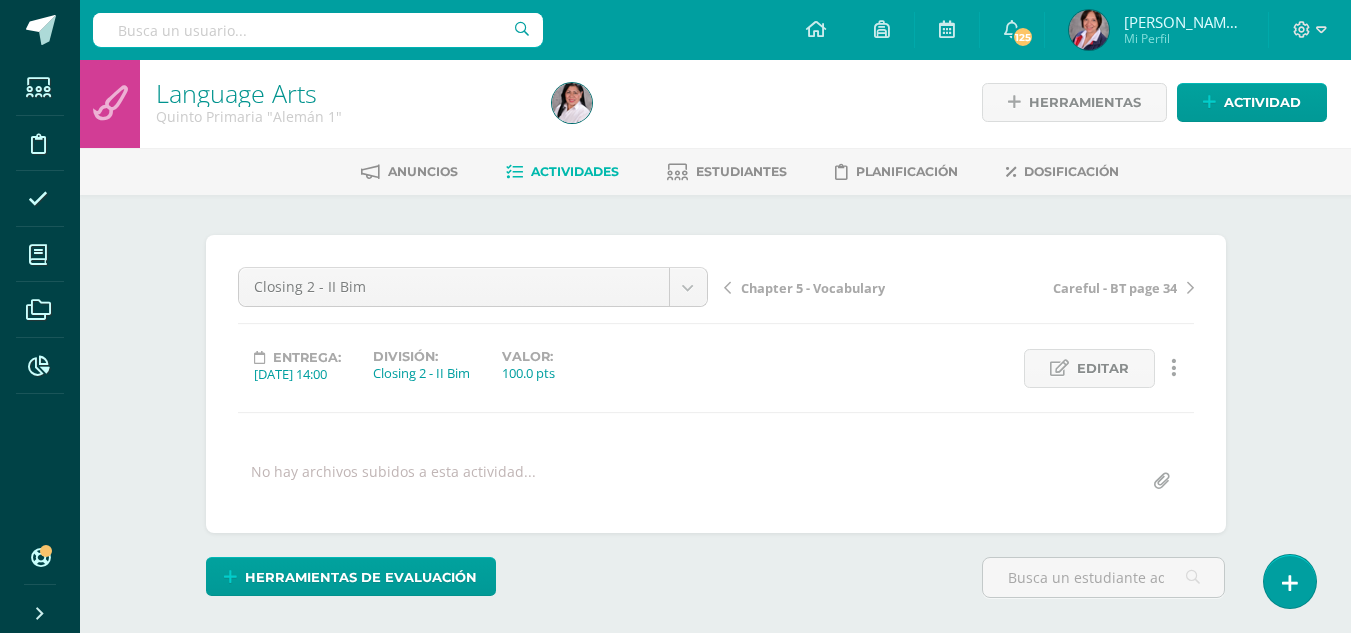 scroll, scrollTop: 0, scrollLeft: 0, axis: both 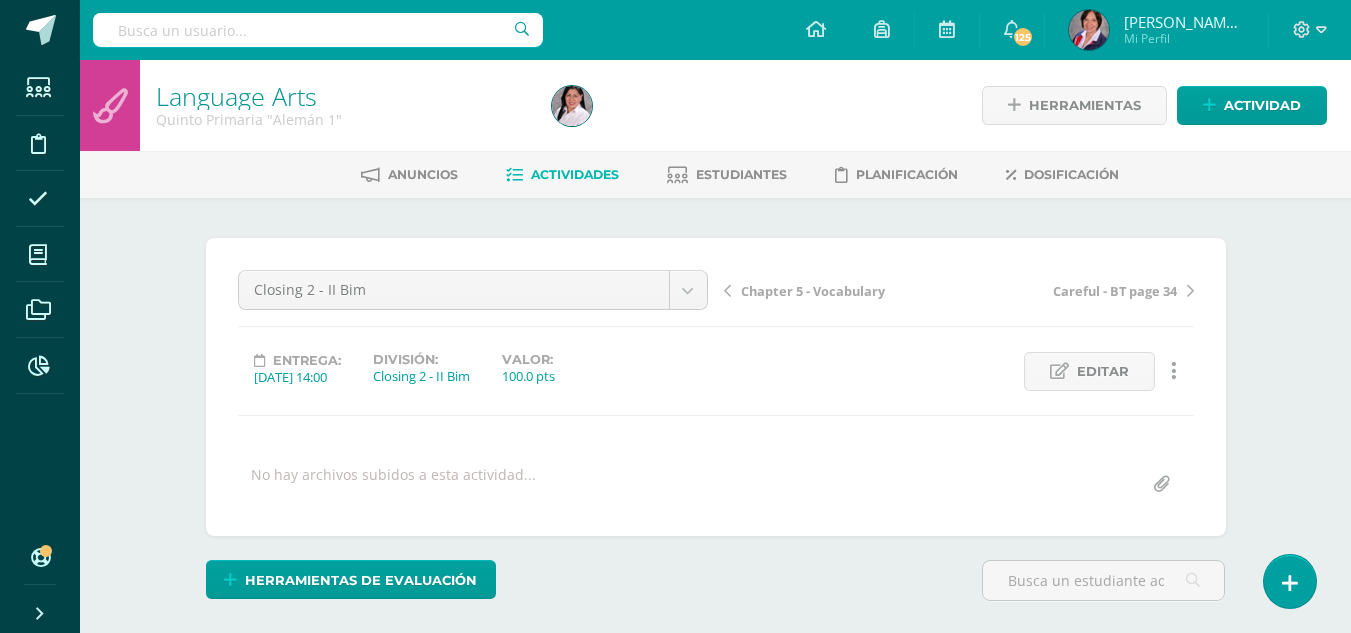 click at bounding box center (318, 30) 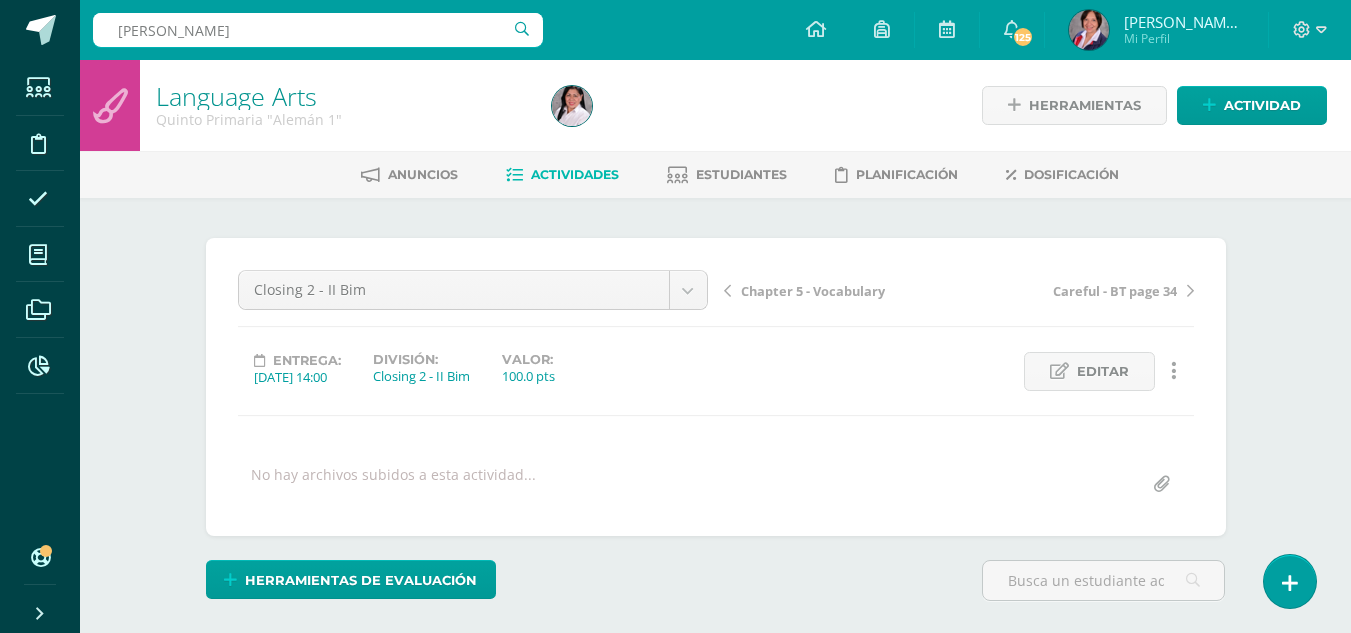 type on "alejandra aguilar" 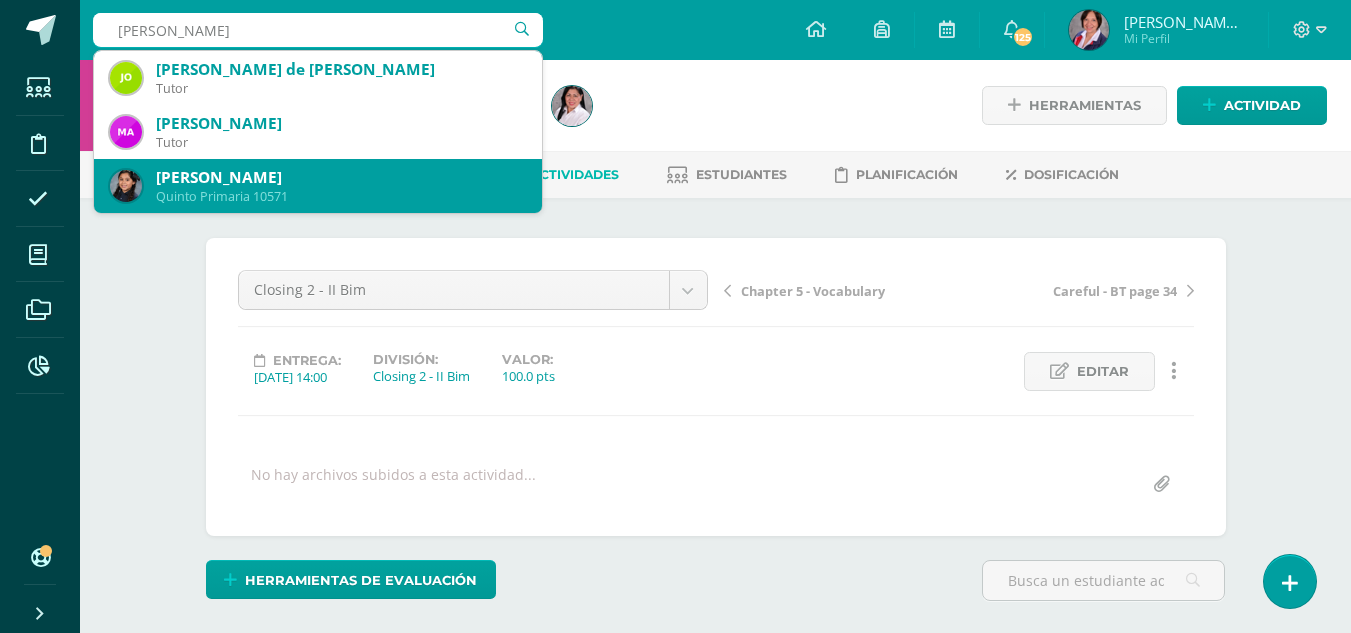 click on "Cecilia Alejandra Aguilar Méndez" at bounding box center (341, 177) 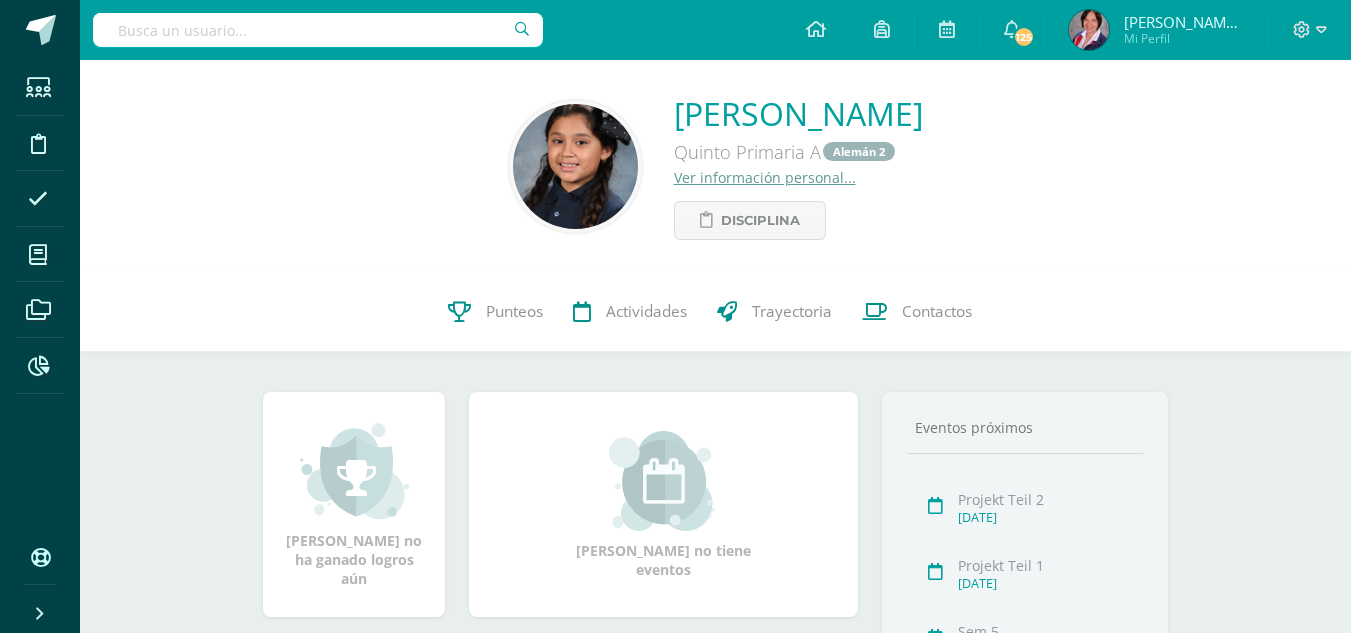 scroll, scrollTop: 0, scrollLeft: 0, axis: both 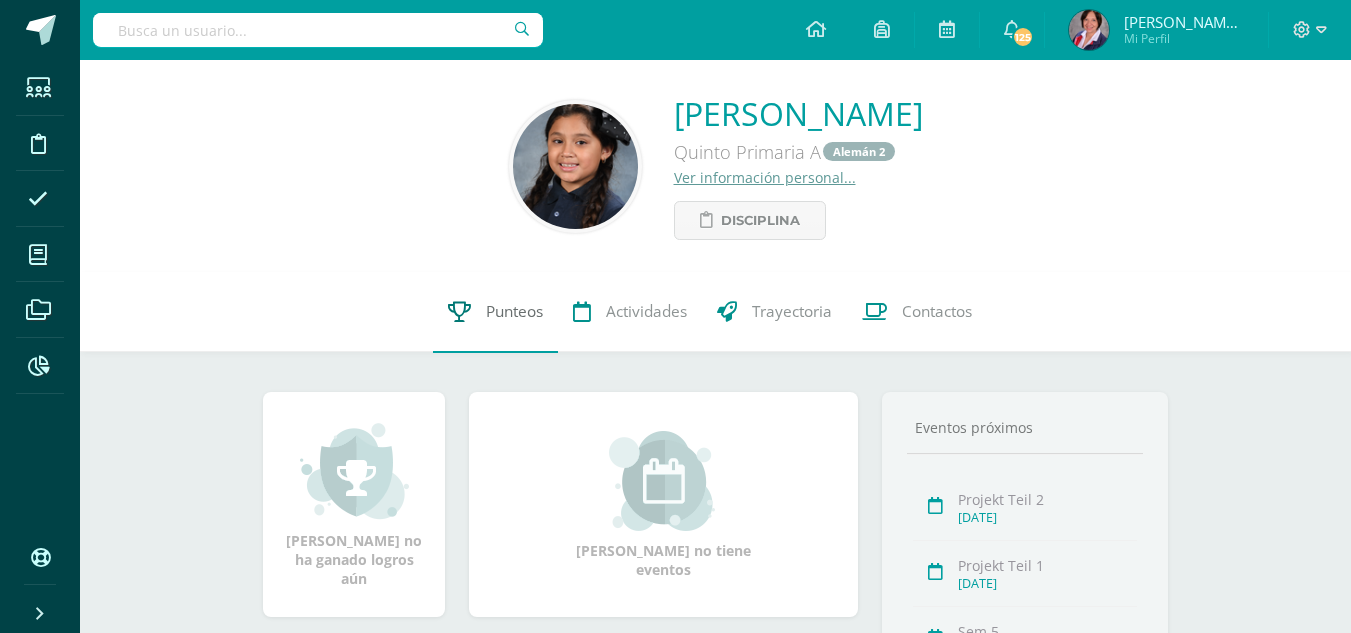 click on "Punteos" at bounding box center [514, 312] 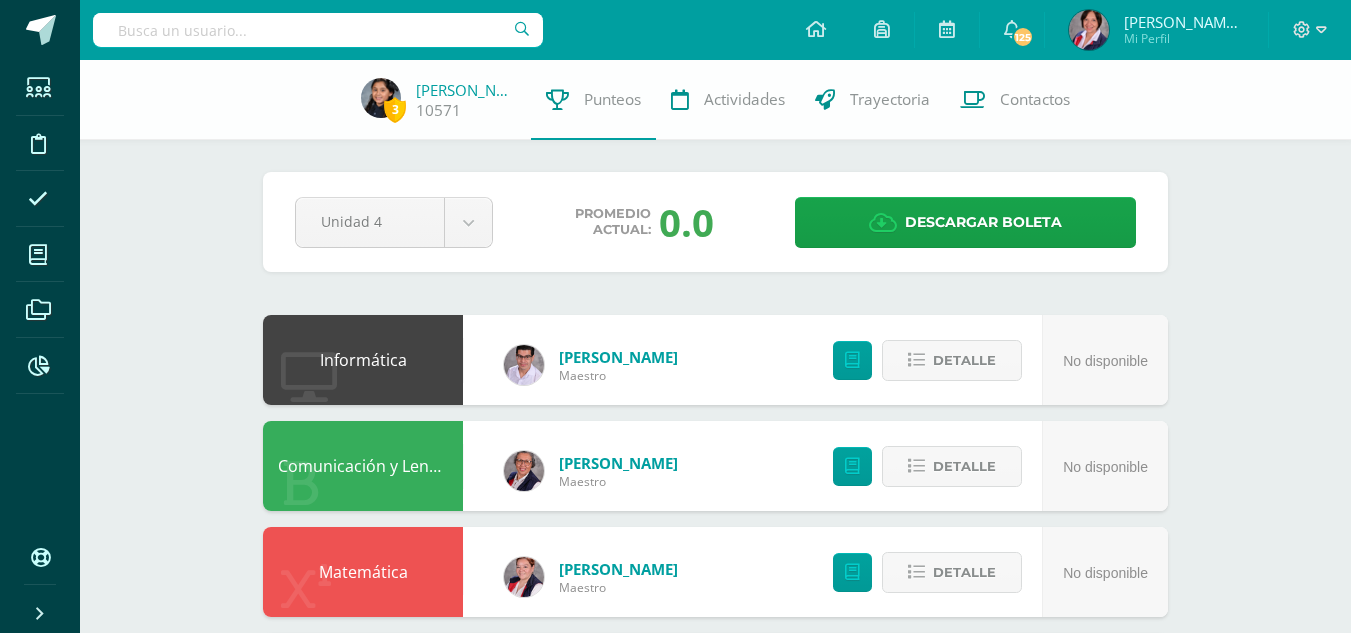 scroll, scrollTop: 0, scrollLeft: 0, axis: both 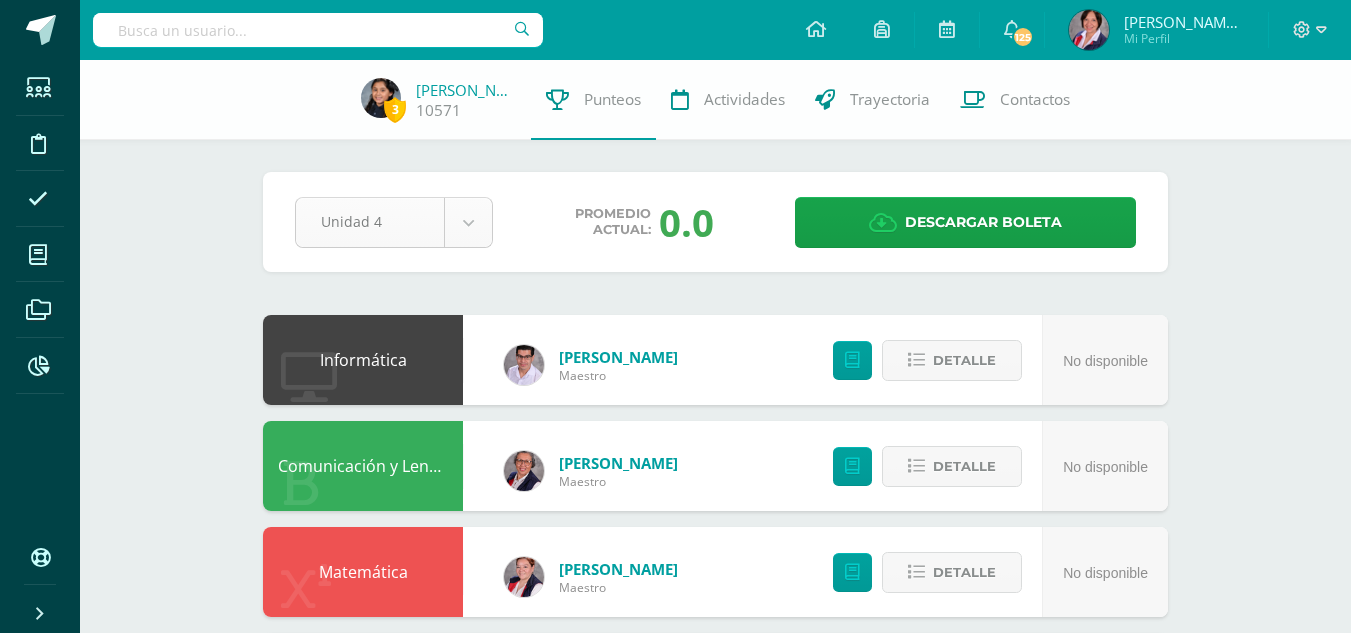 click on "Estudiantes Disciplina Asistencia Mis cursos Archivos Reportes Soporte
Centro de ayuda
Últimas actualizaciones
10+ Cerrar panel  Configuración
Cerrar sesión
[PERSON_NAME][GEOGRAPHIC_DATA]
Mi Perfil 125 125 Avisos
611
avisos sin leer
Avisos Soporte Edoo  te envió un aviso
[DATE]
[PERSON_NAME]  te envió un aviso
[DATE]
Actividad con notas eliminada
[PERSON_NAME] eliminó una actividad en Language Arts Ingles 2 Quinto Primaria
[DATE][PERSON_NAME]
Actividad con notas eliminada
[DATE][PERSON_NAME]
Actividad con notas eliminada
[DATE][PERSON_NAME]" at bounding box center [675, 858] 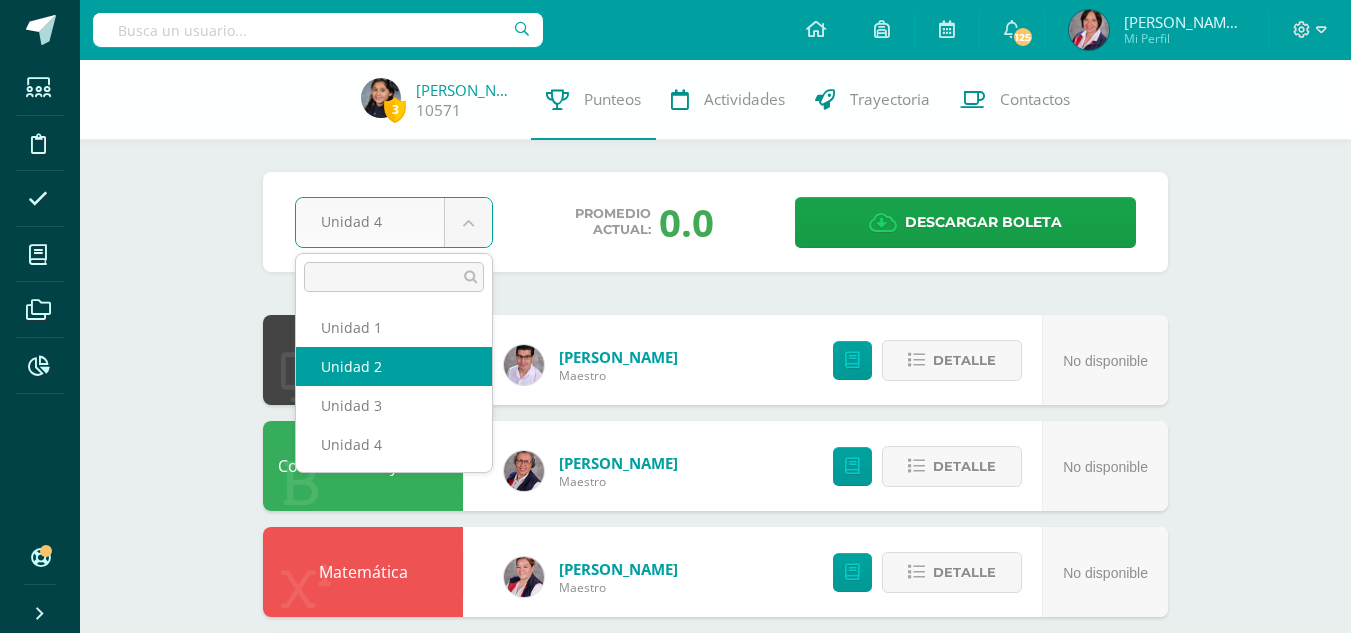 select on "Unidad 2" 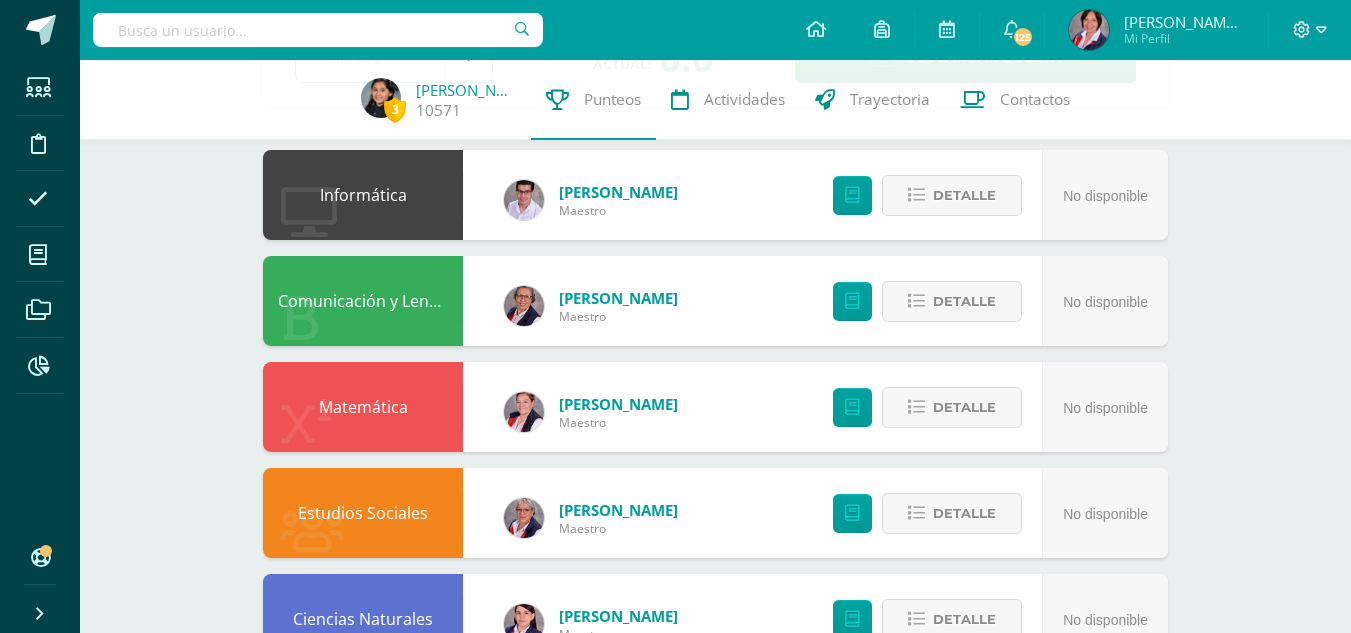scroll, scrollTop: 200, scrollLeft: 0, axis: vertical 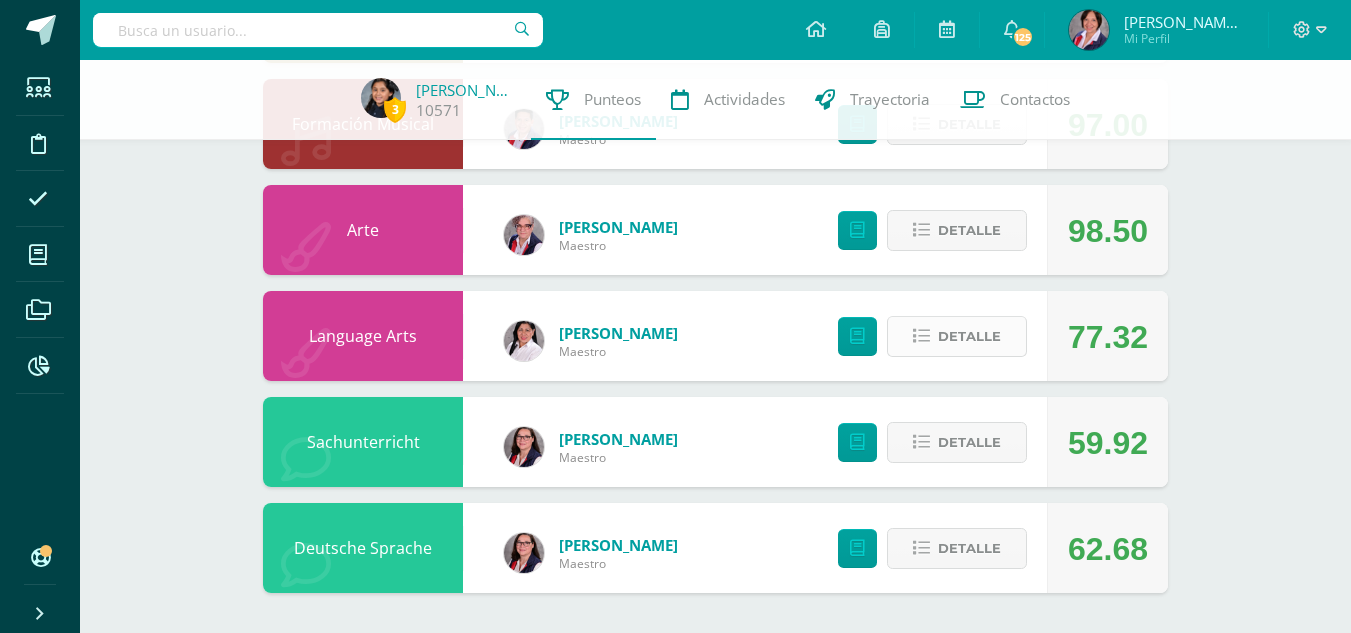 click on "Detalle" at bounding box center (969, 336) 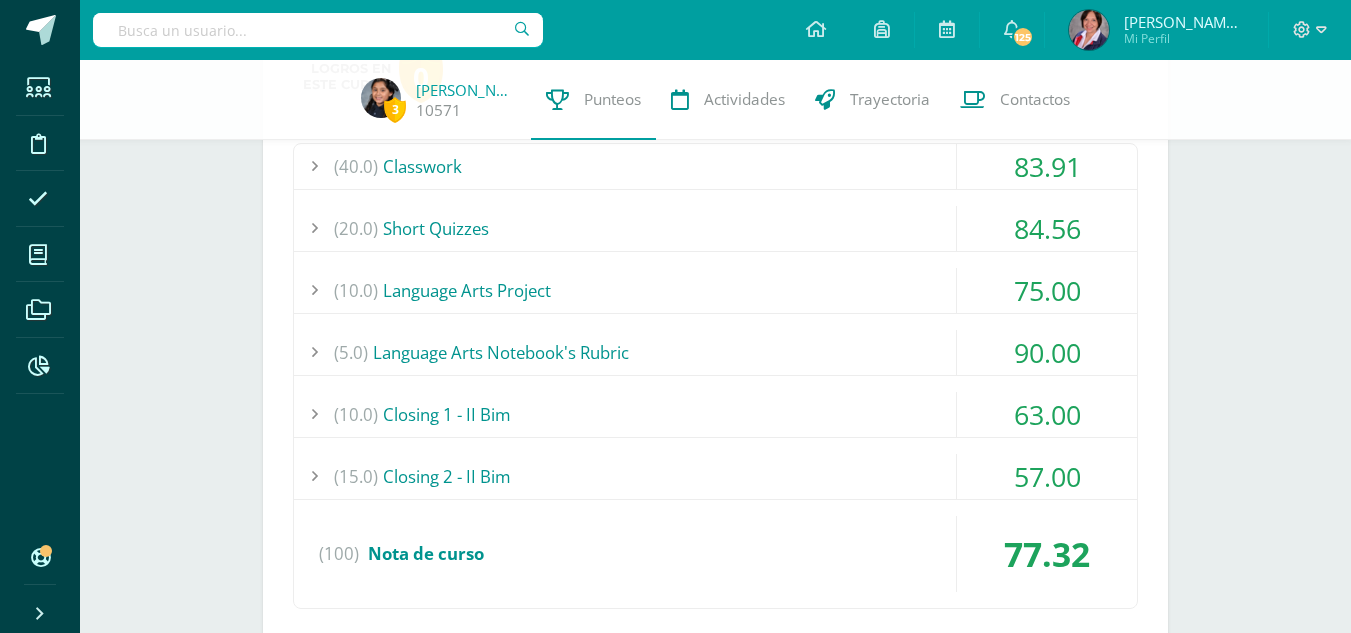 scroll, scrollTop: 1484, scrollLeft: 0, axis: vertical 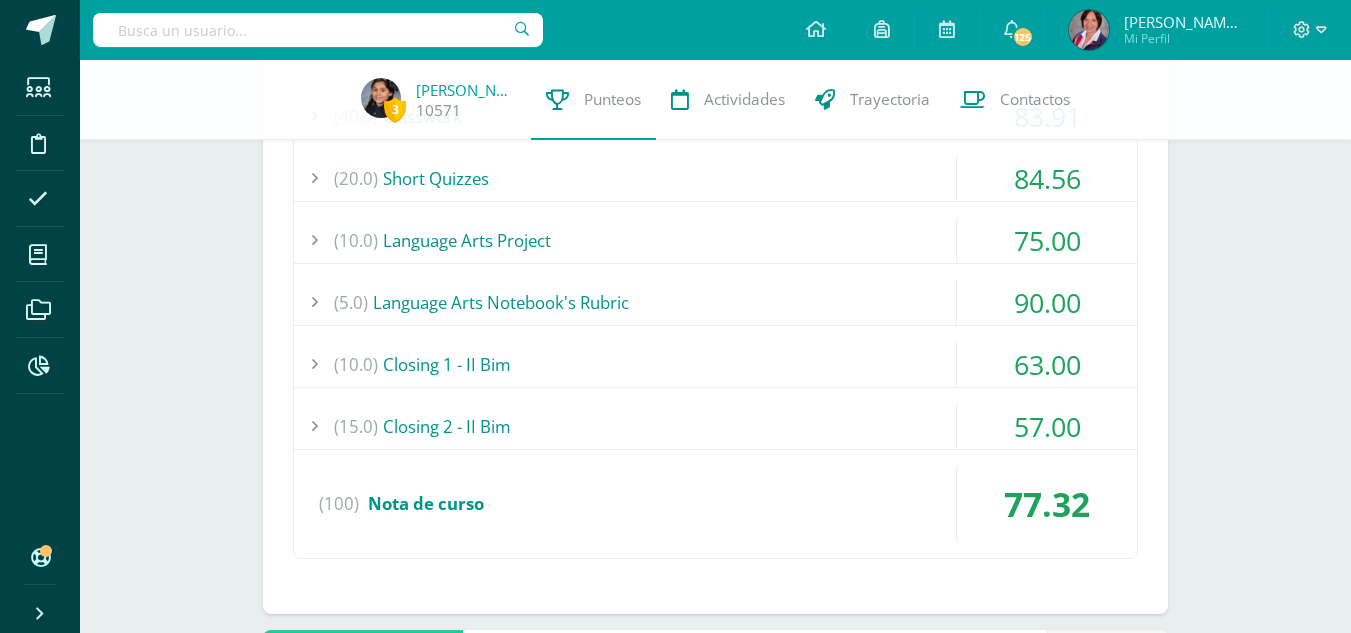 click on "(15.0)
Closing 2 - II Bim" at bounding box center (715, 426) 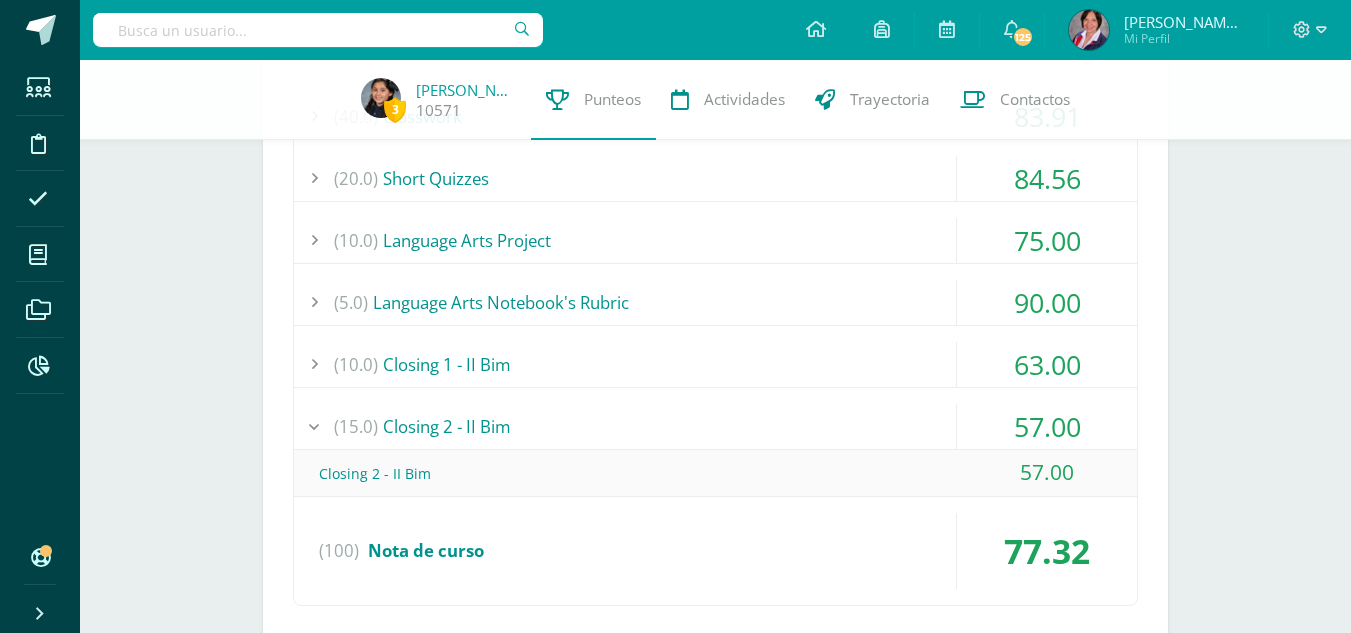 click on "(15.0)
Closing 2 - II Bim" at bounding box center (715, 426) 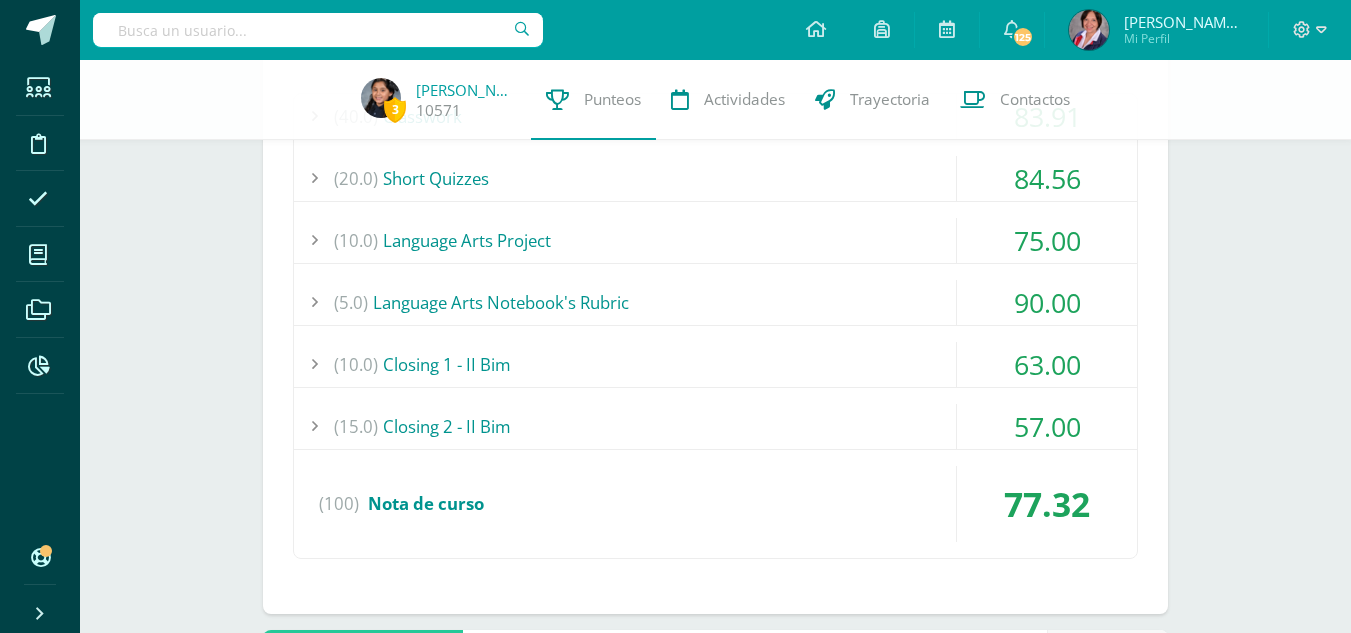 click on "(15.0)
Closing 2 - II Bim" at bounding box center (715, 426) 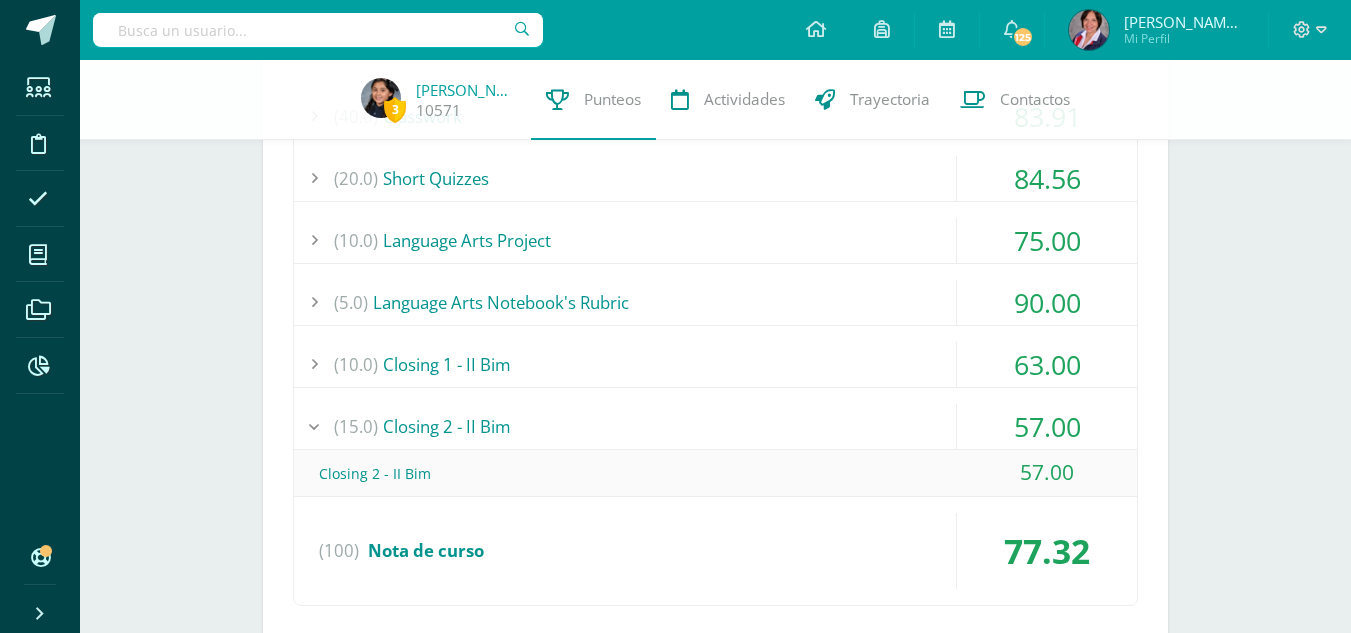 click on "(15.0)
Closing 2 - II Bim" at bounding box center (715, 426) 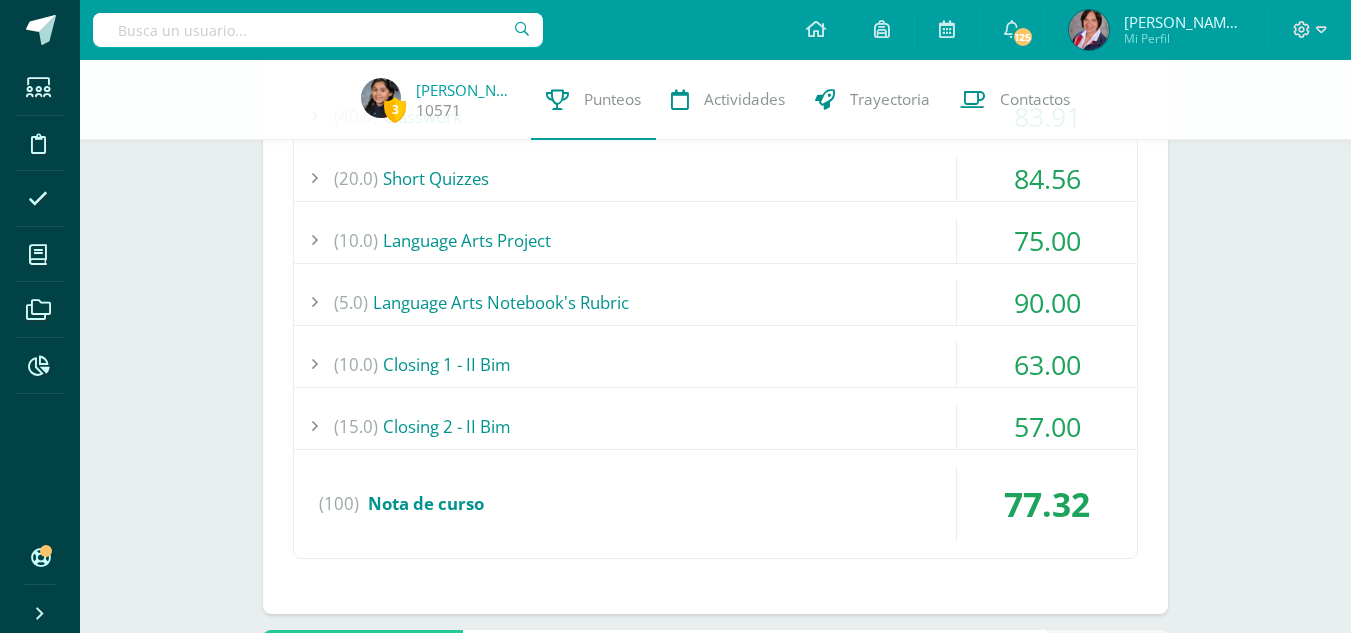 click on "(15.0)
Closing 2 - II Bim" at bounding box center [715, 426] 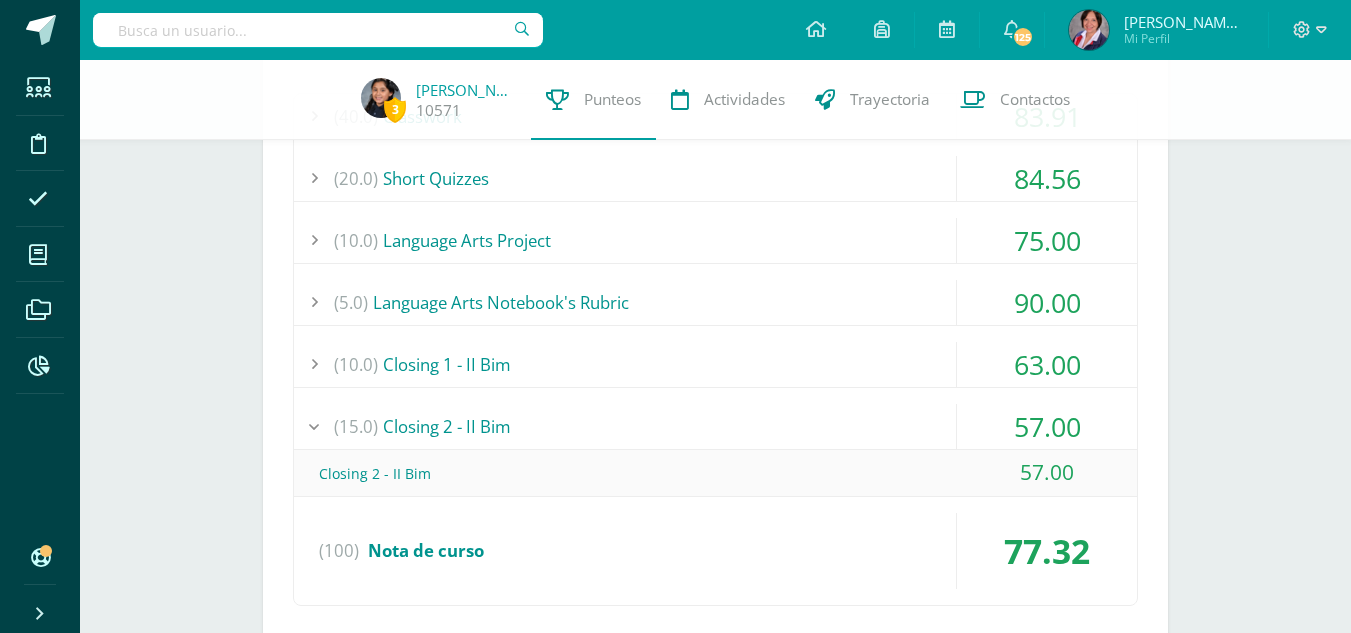 click on "57.00" at bounding box center [1047, 426] 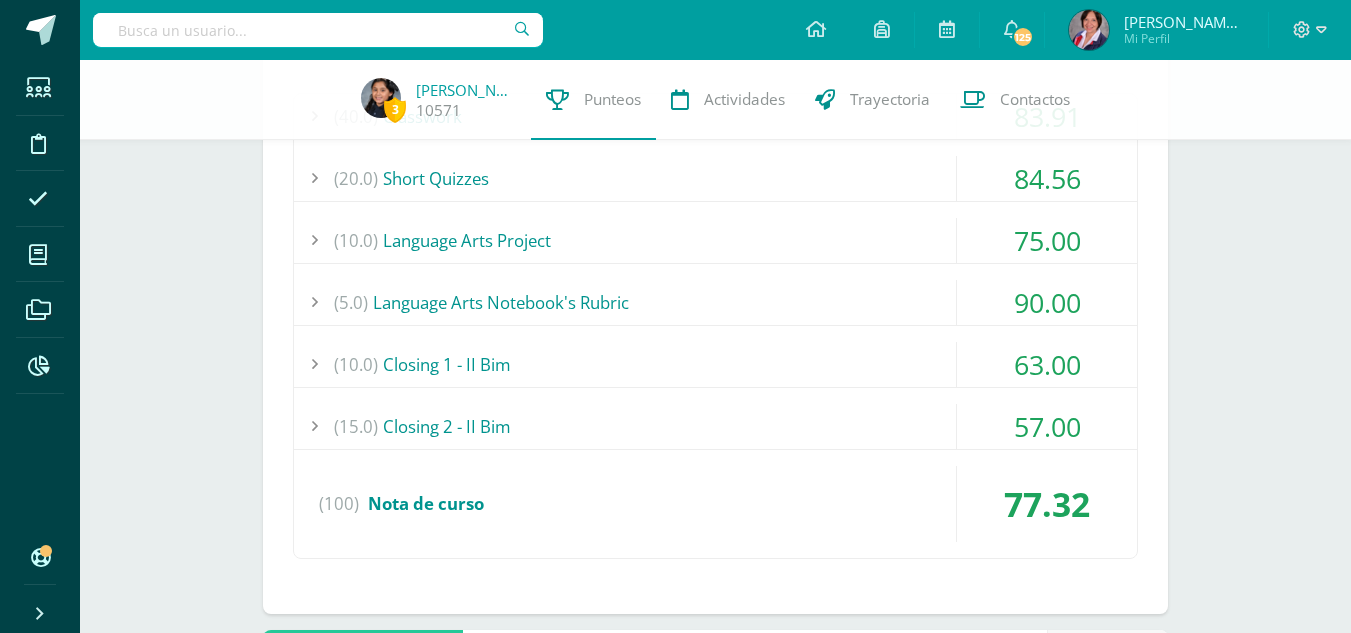 click on "57.00" at bounding box center (1047, 426) 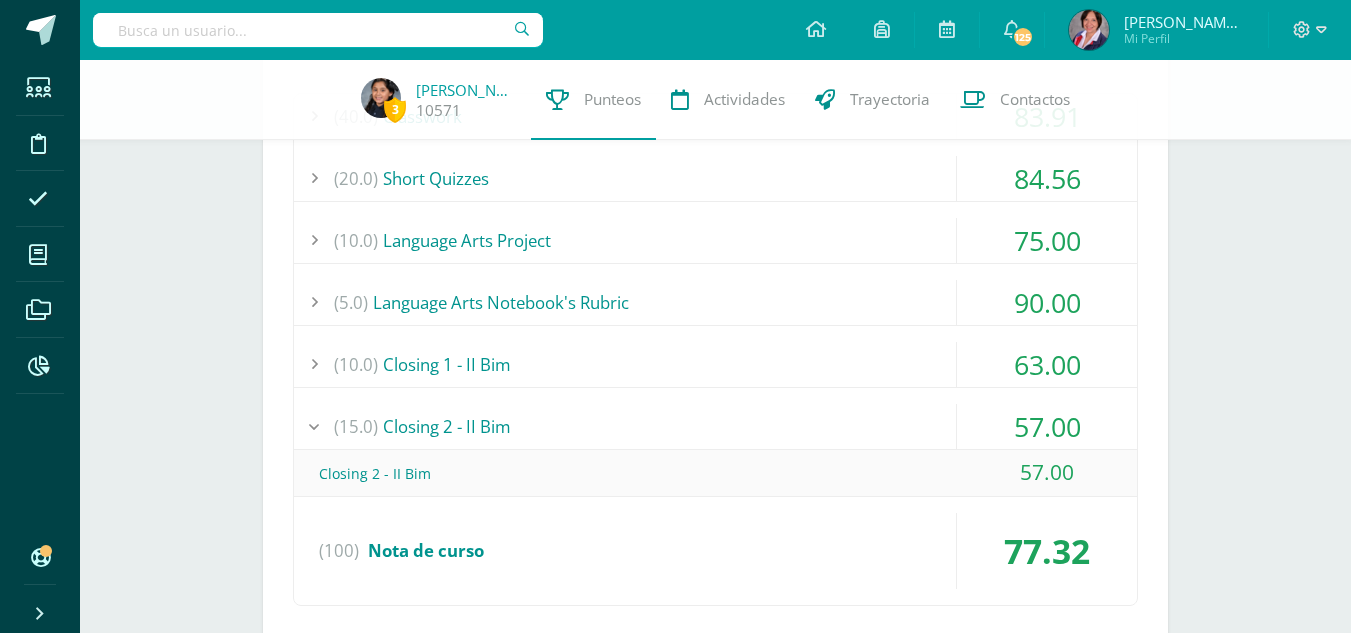 click on "57.00" at bounding box center (1047, 426) 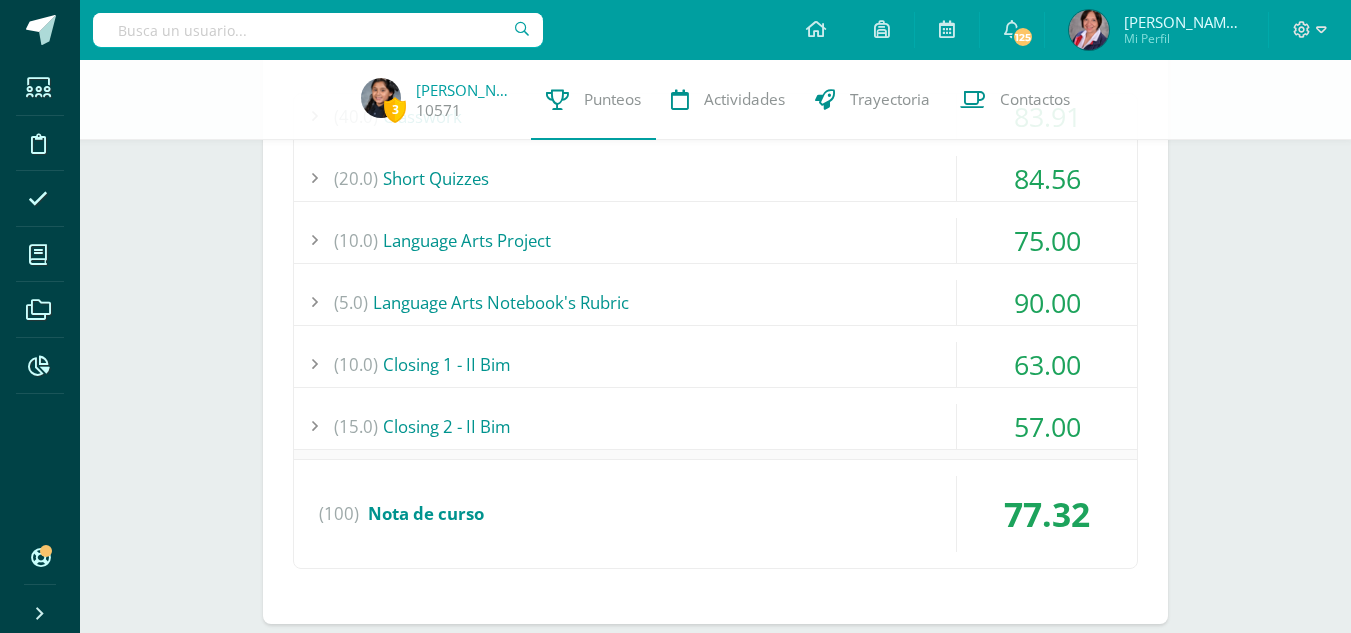 click on "57.00" at bounding box center [1047, 426] 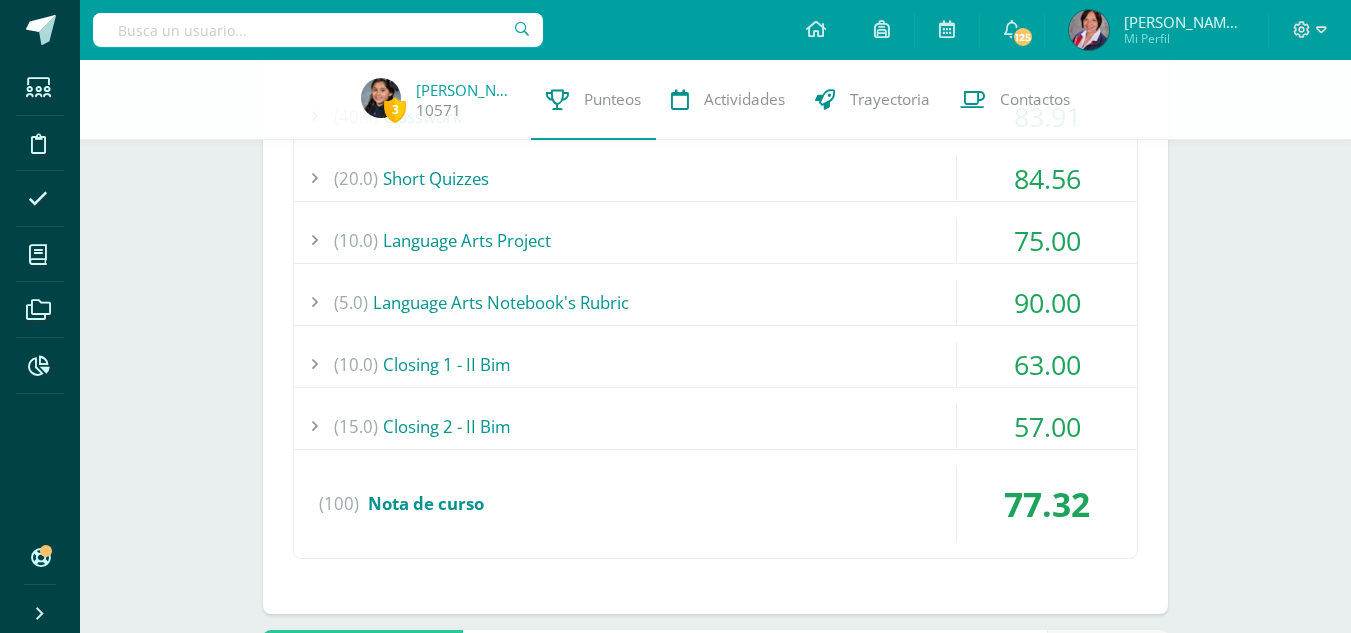 click on "57.00" at bounding box center [1047, 426] 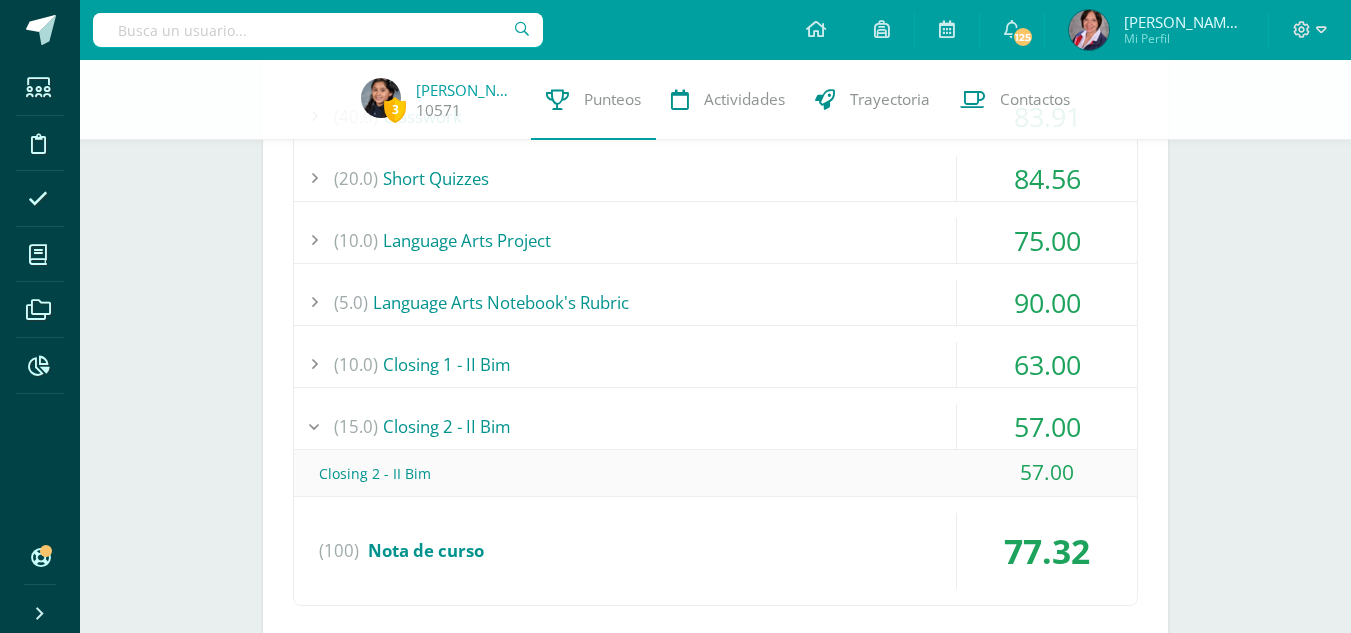 click on "57.00" at bounding box center (1047, 426) 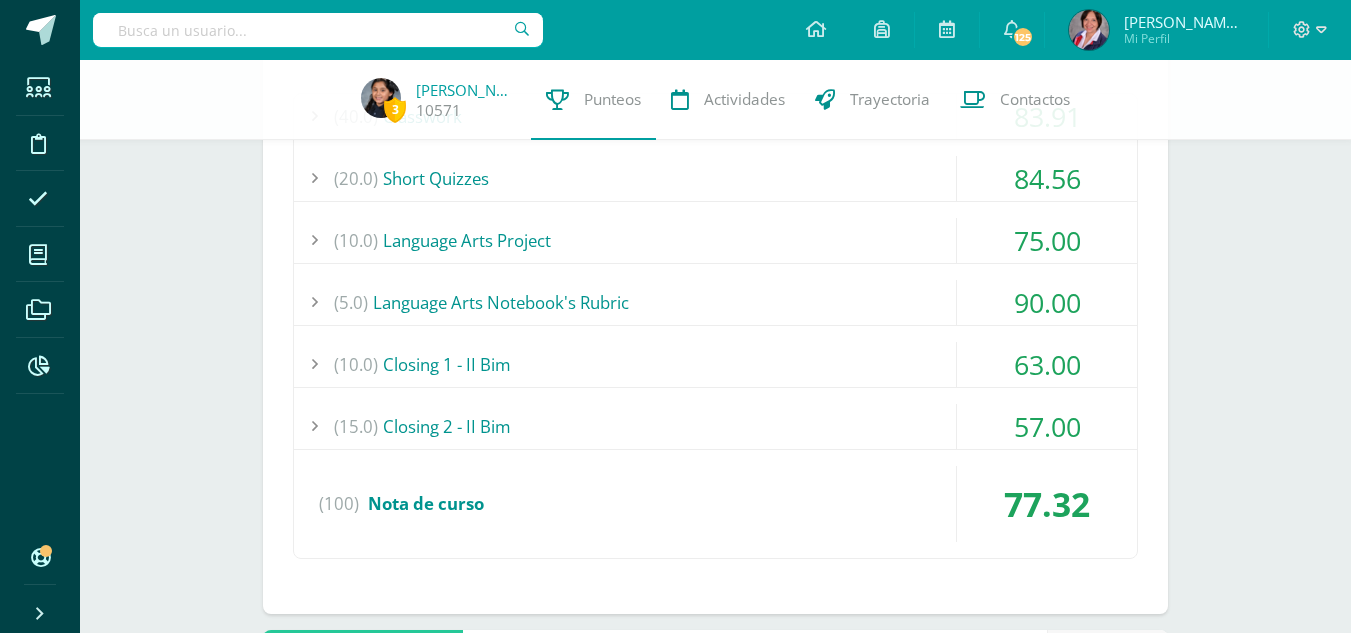 click on "57.00" at bounding box center (1047, 426) 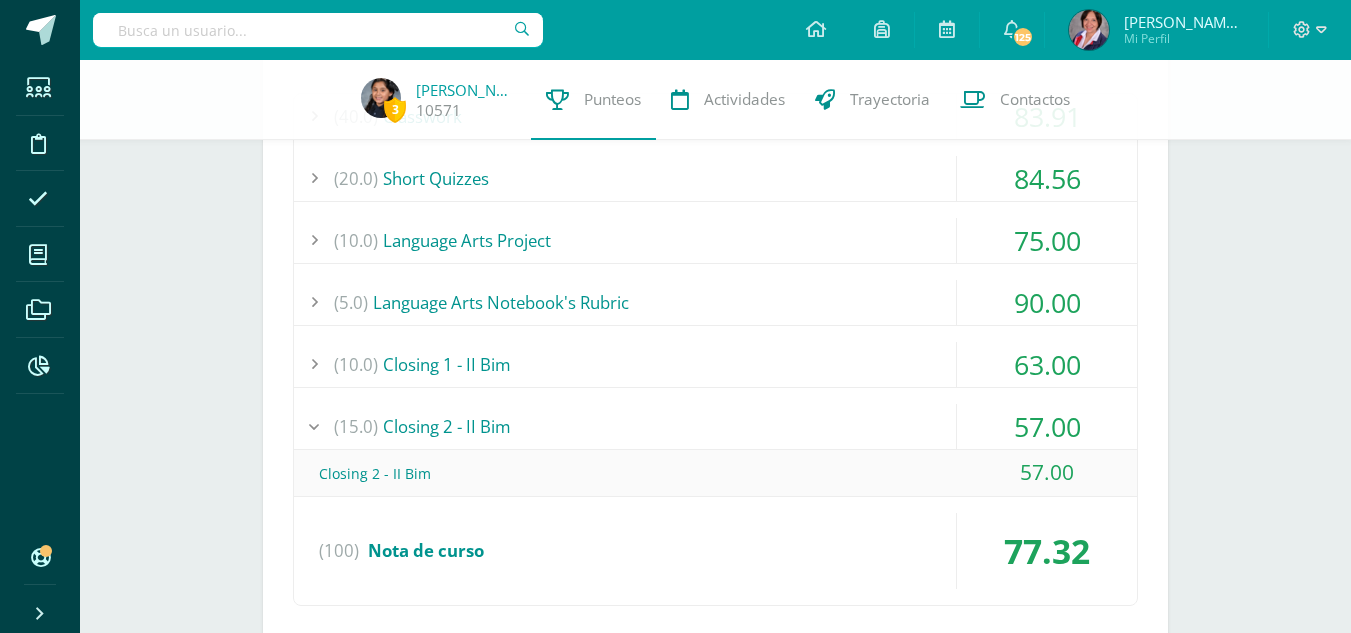 click on "57.00" at bounding box center [1047, 426] 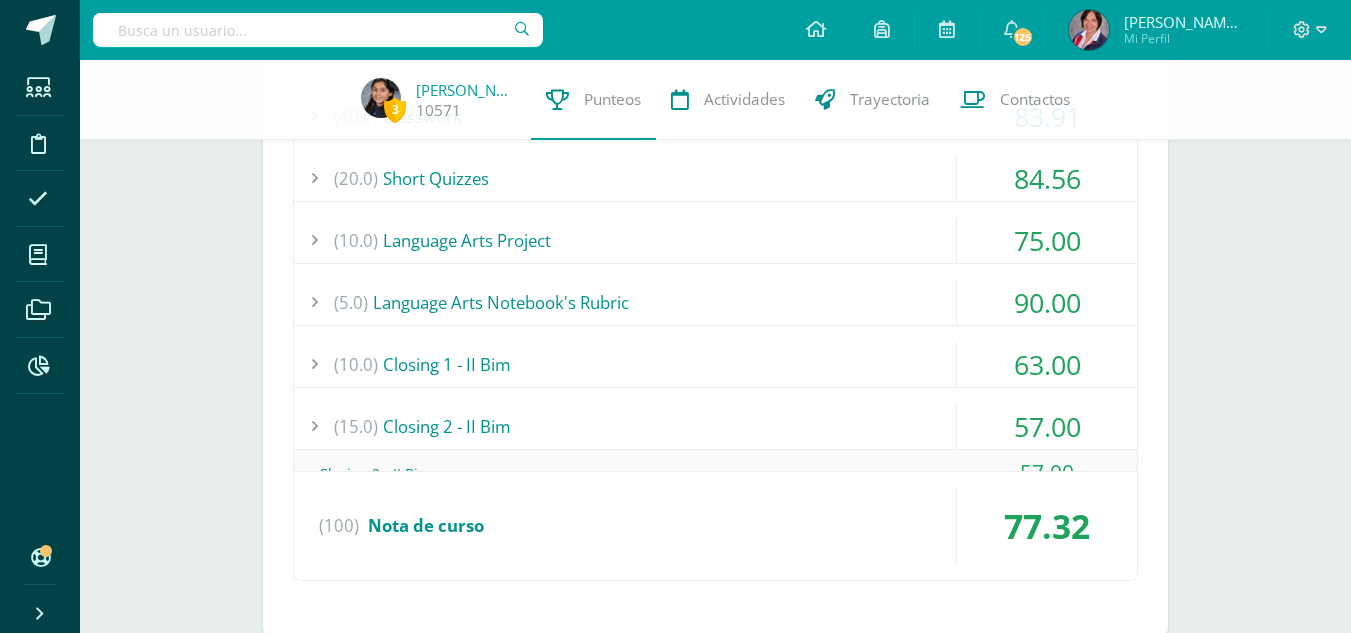 click on "57.00" at bounding box center (1047, 426) 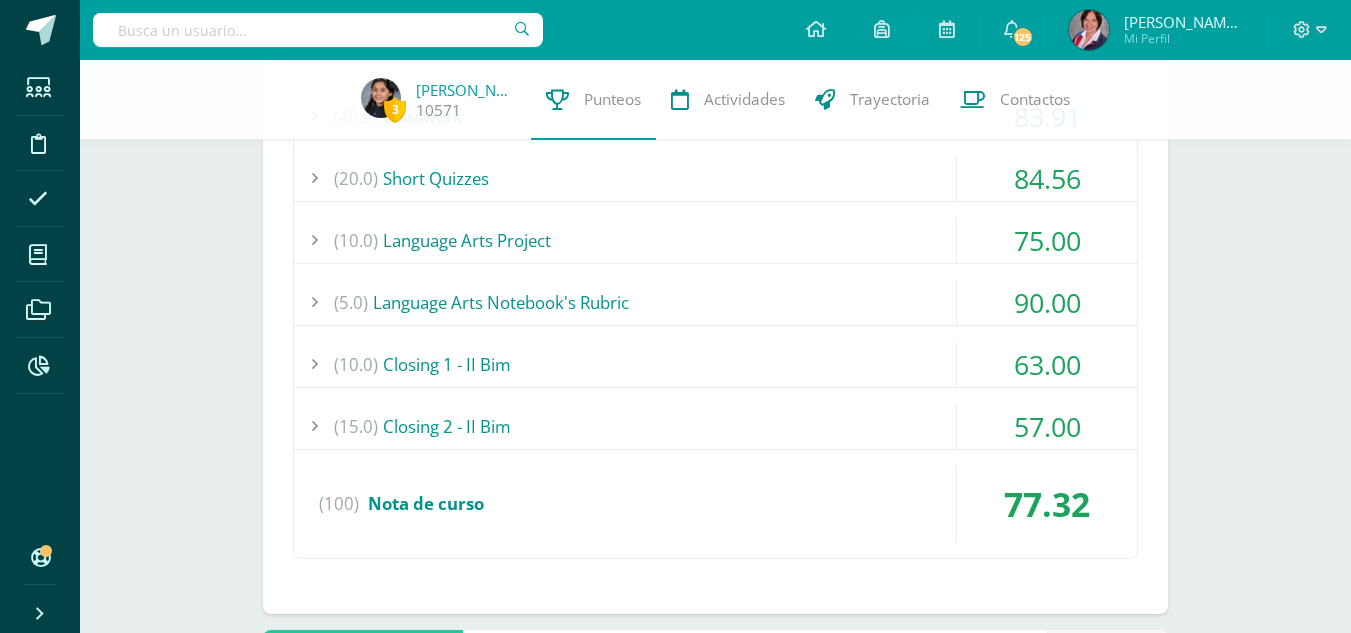 click on "57.00" at bounding box center [1047, 426] 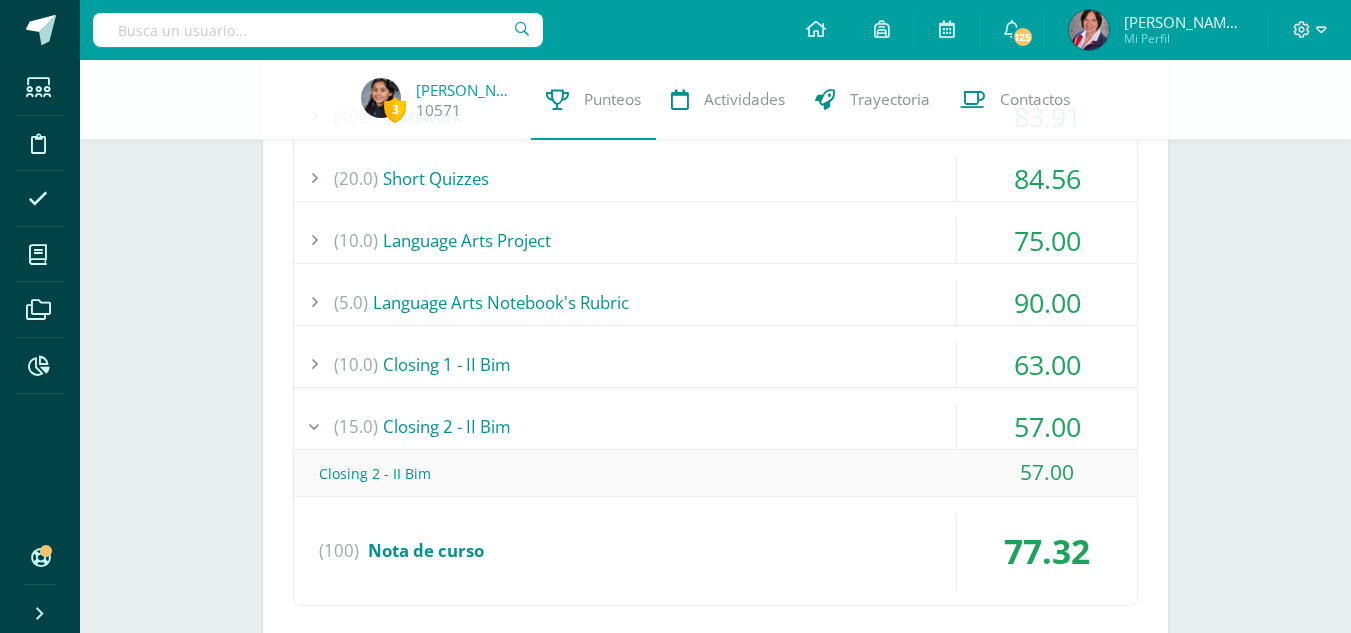 click on "57.00" at bounding box center [1047, 426] 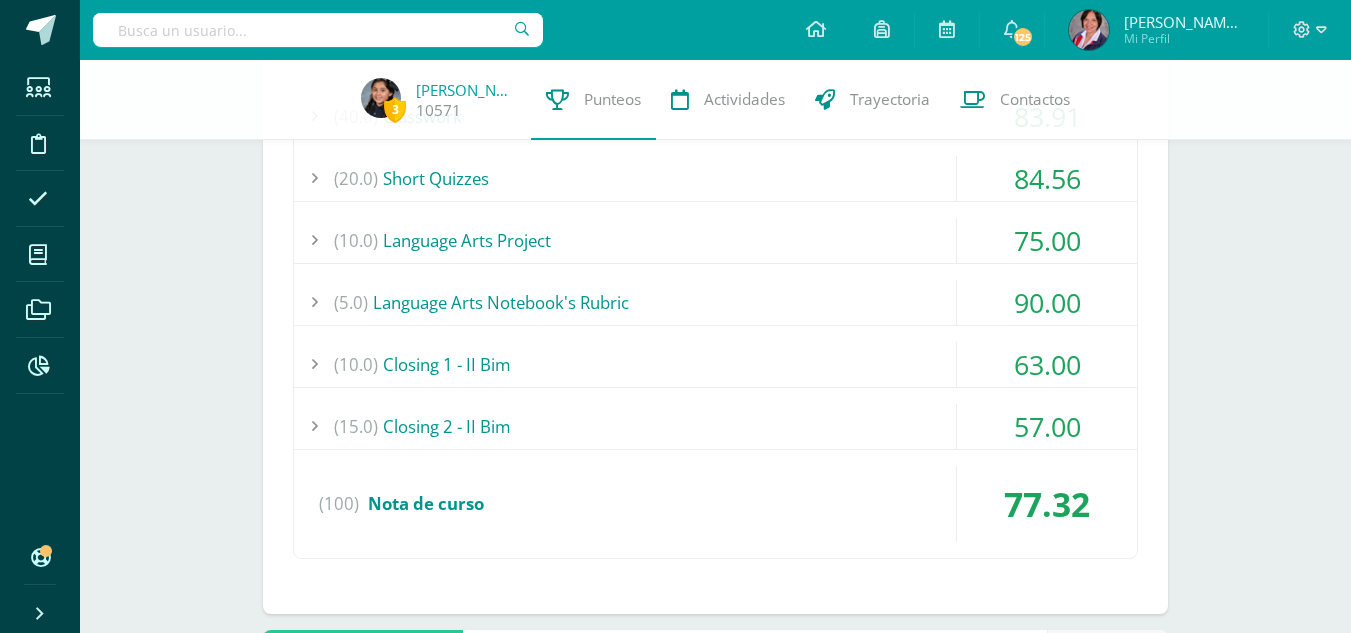 click on "57.00" at bounding box center [1047, 426] 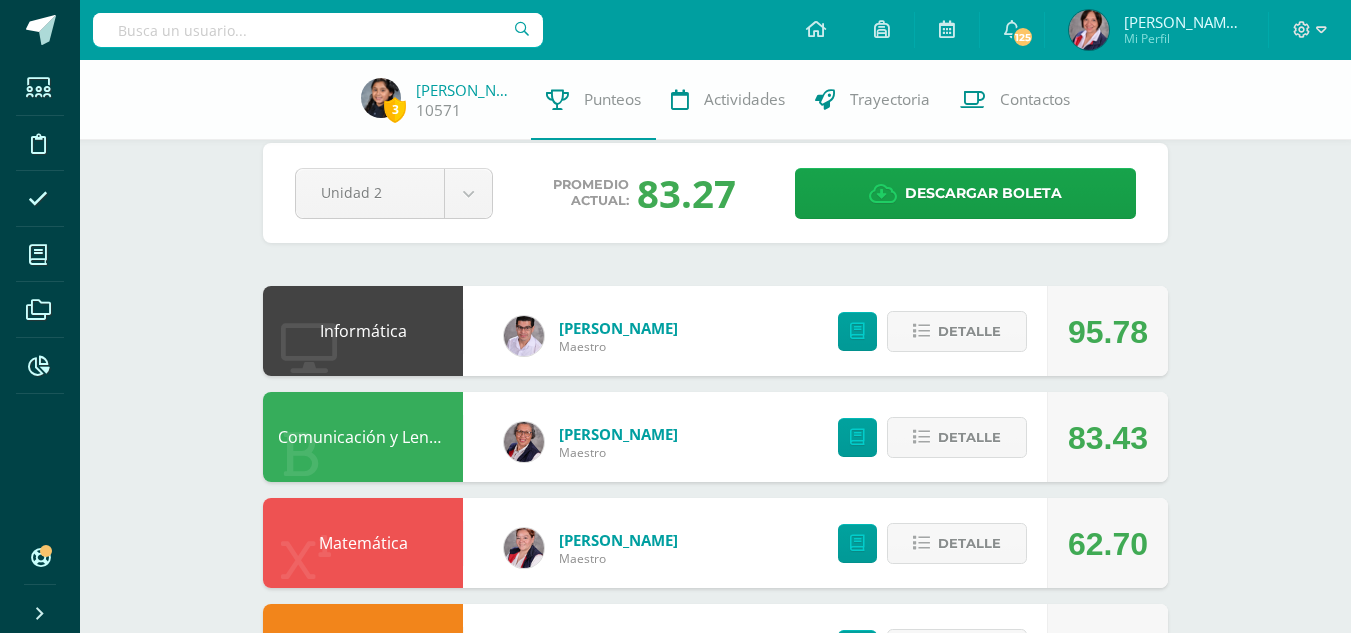 scroll, scrollTop: 0, scrollLeft: 0, axis: both 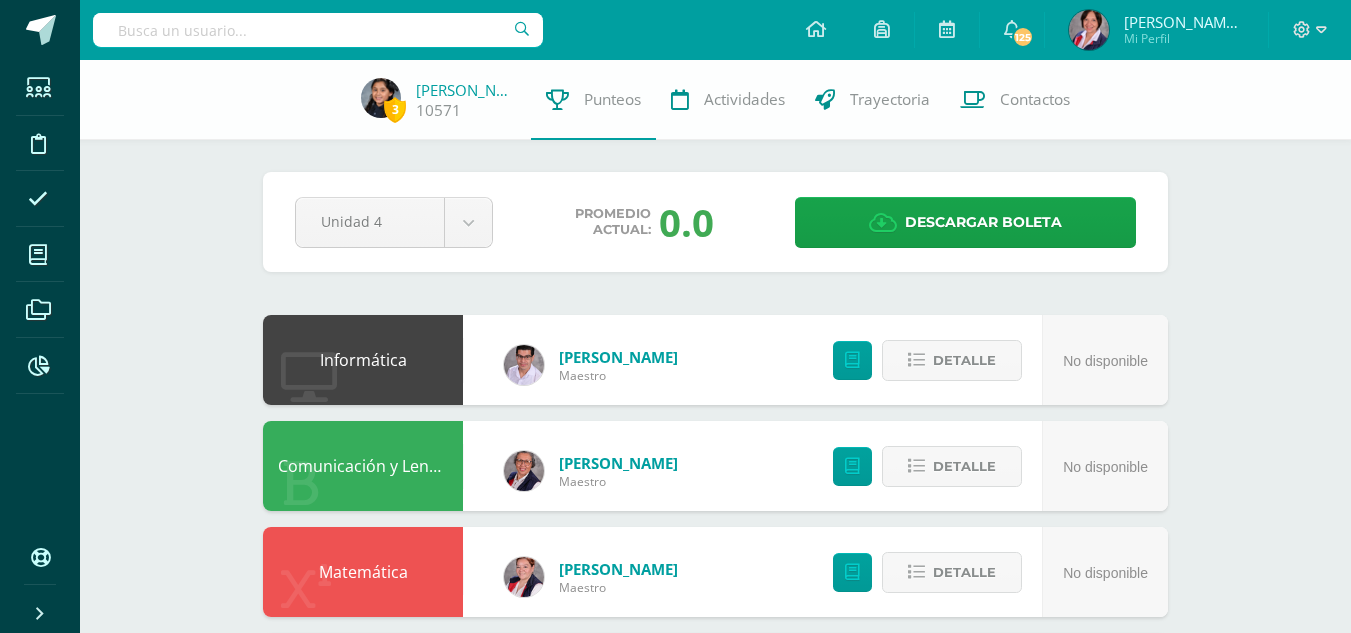 select on "Unidad 2" 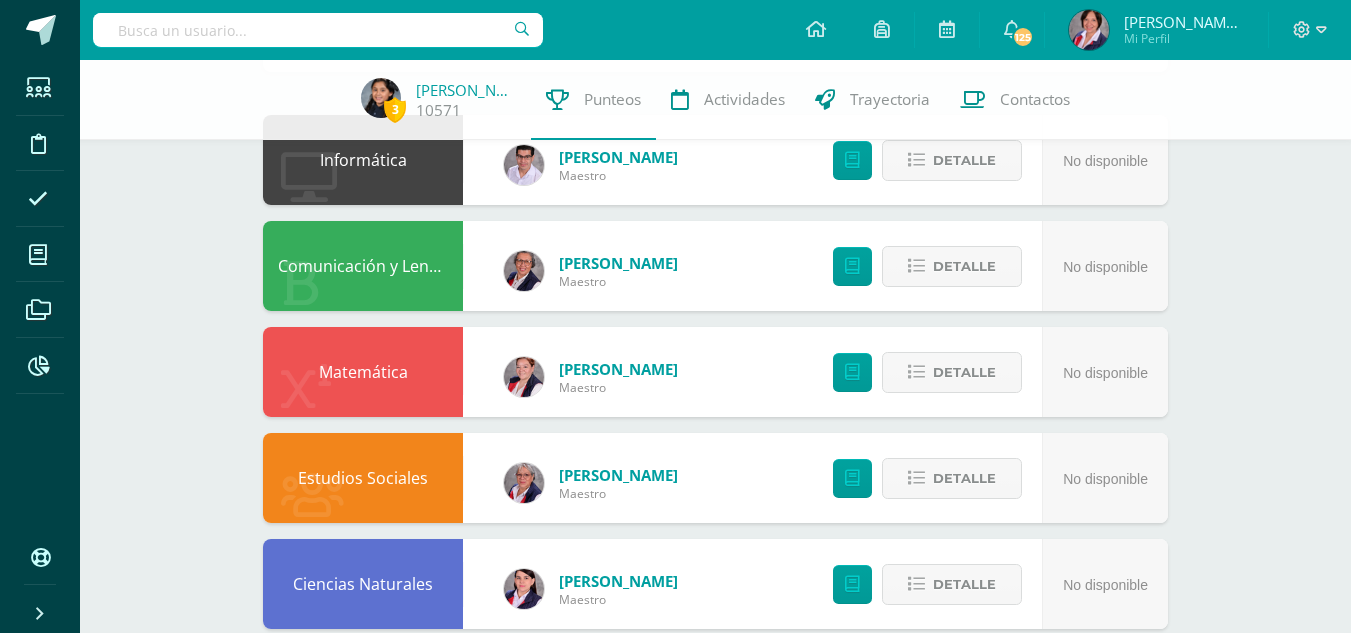 scroll, scrollTop: 0, scrollLeft: 0, axis: both 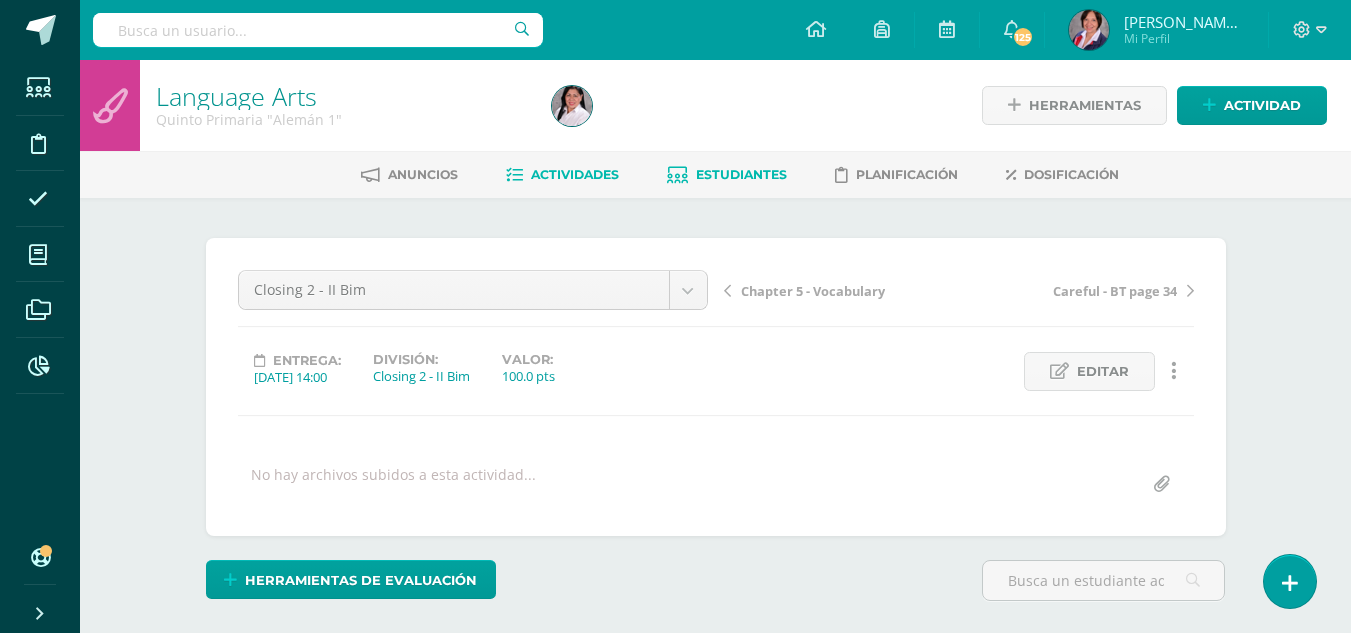 click on "Estudiantes" at bounding box center [741, 174] 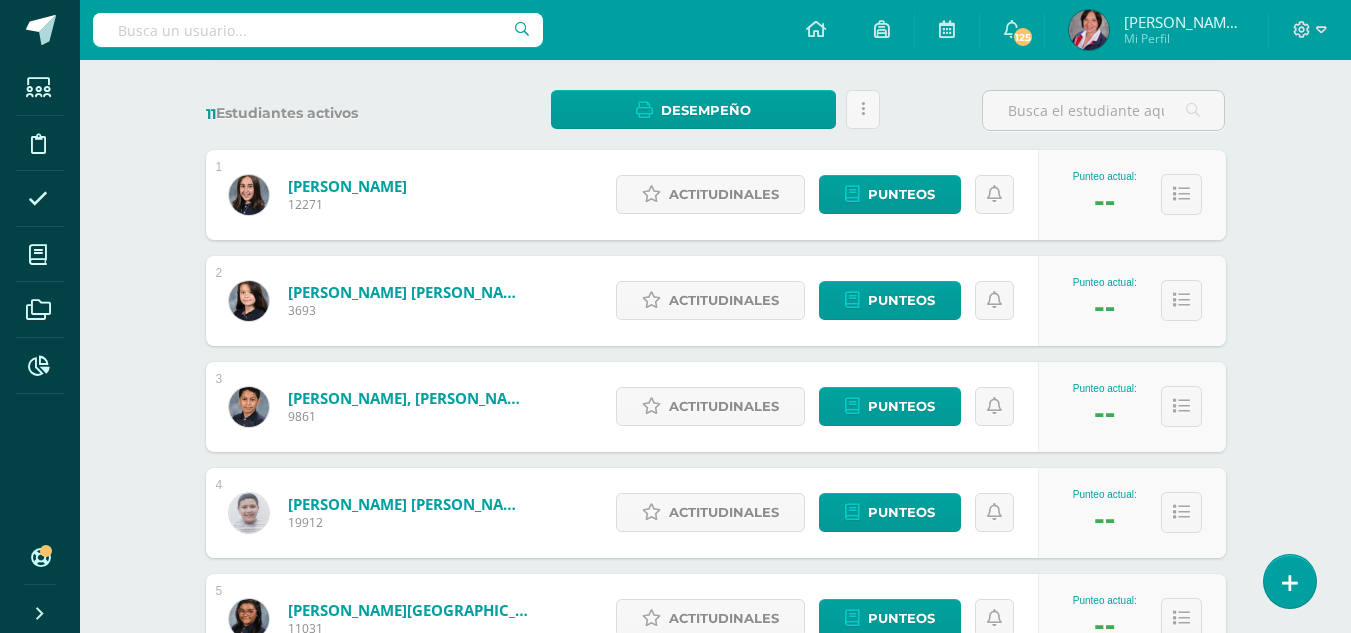 scroll, scrollTop: 0, scrollLeft: 0, axis: both 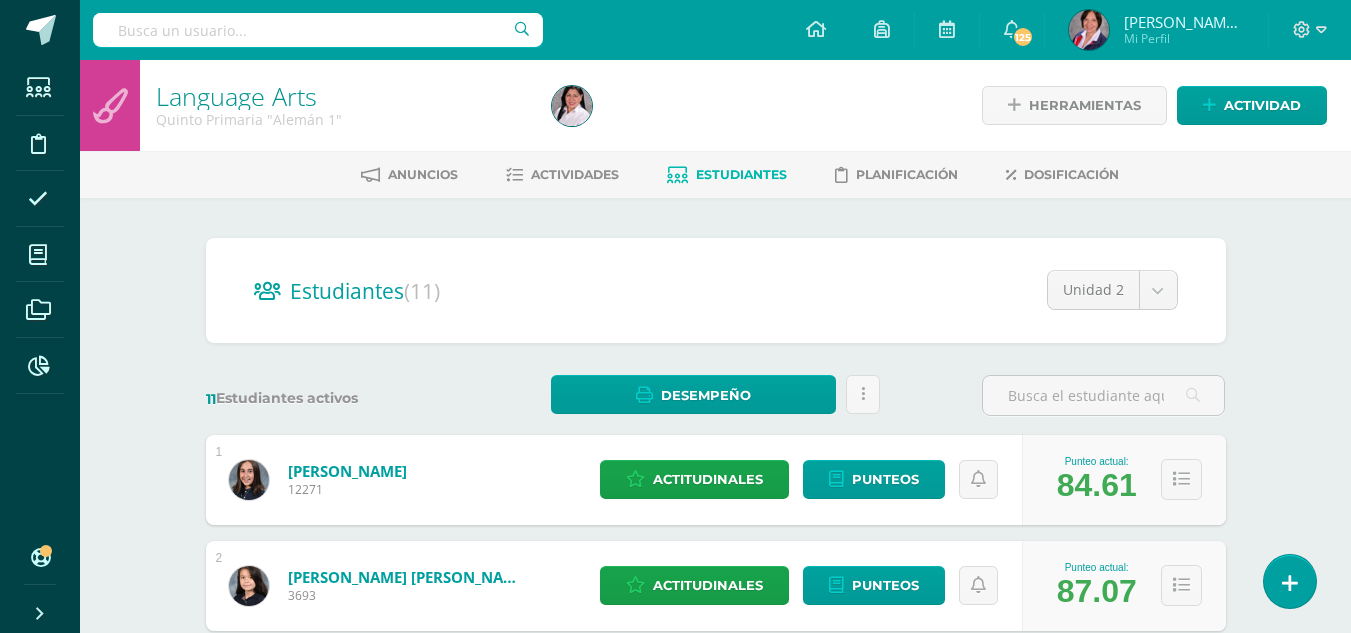 click on "Estudiantes" at bounding box center (741, 174) 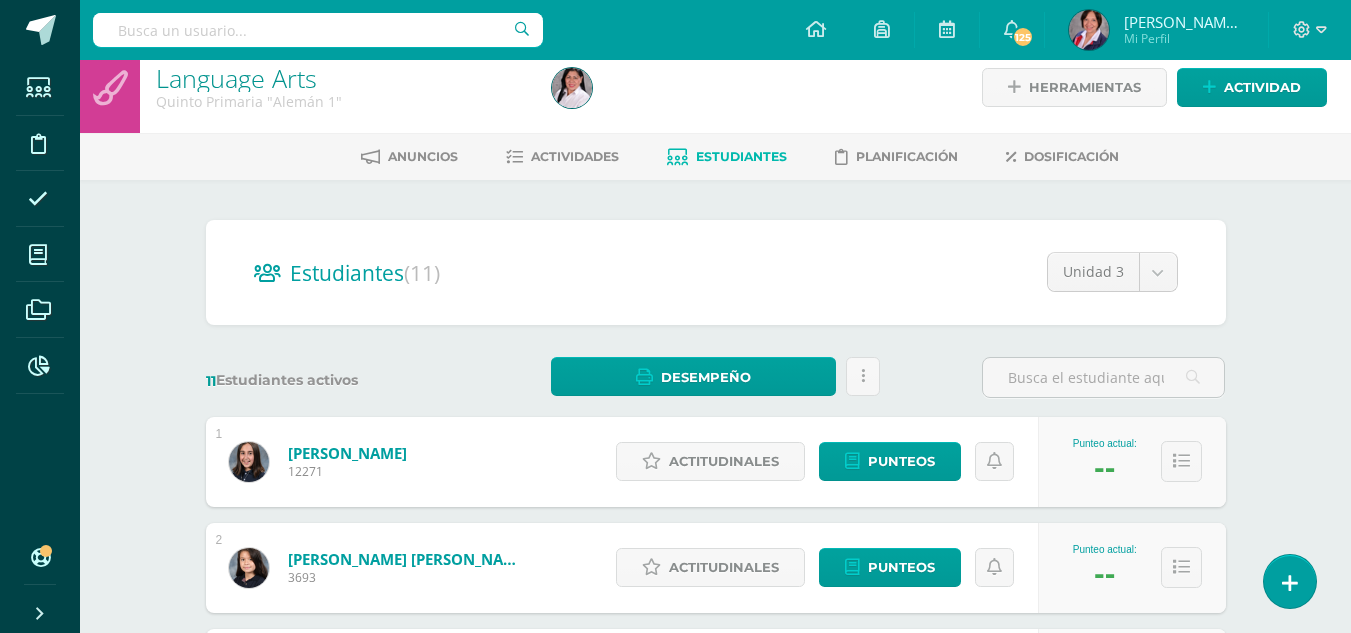 scroll, scrollTop: 0, scrollLeft: 0, axis: both 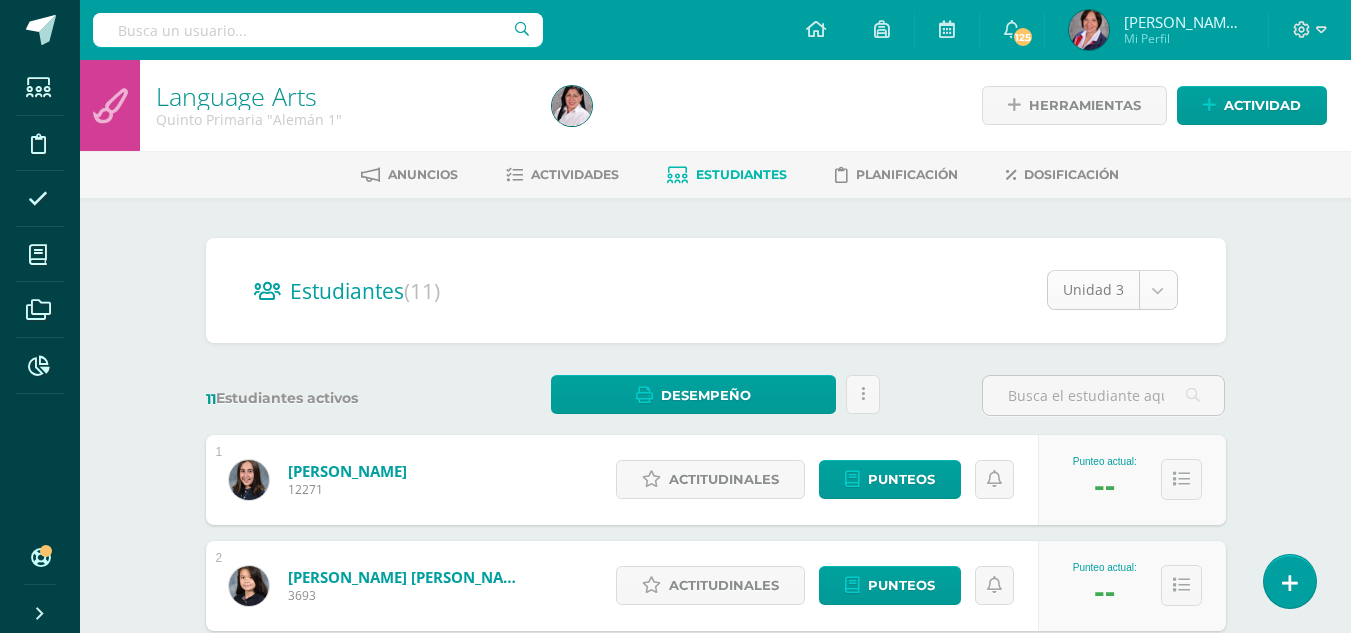 click on "Estudiantes Disciplina Asistencia Mis cursos Archivos Reportes Soporte
Centro de ayuda
Últimas actualizaciones
10+ Cerrar panel  Configuración
Cerrar sesión
Maria de los angeles
Mi Perfil 125 125 Avisos
611
avisos sin leer
Avisos Soporte Edoo  te envió un aviso
Julio 10
Mayra Guzmán  te envió un aviso
Junio 19
Actividad con notas eliminada
Marjory Echeverría eliminó una actividad en Language Arts Ingles 2 Quinto Primaria
17 de Junio
Actividad con notas eliminada
17 de Junio
Actividad con notas eliminada
17 de Junio" at bounding box center (675, 859) 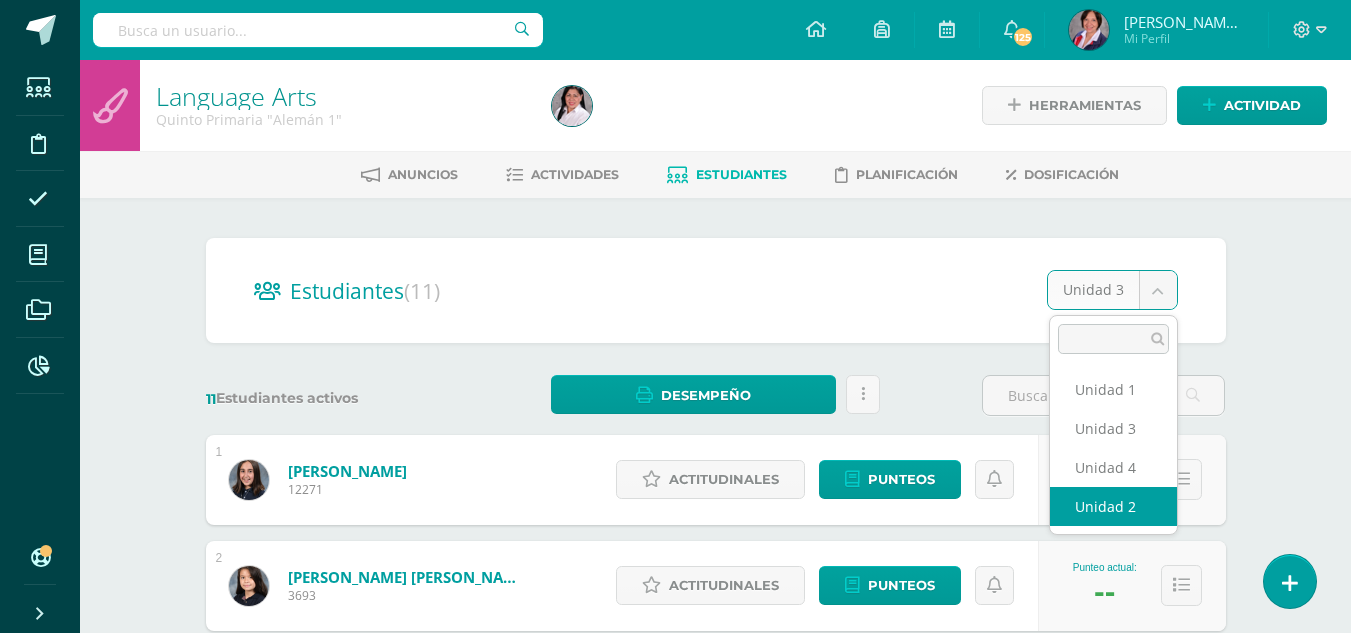 select on "/dashboard/teacher/section/5302/students/?unit=213318" 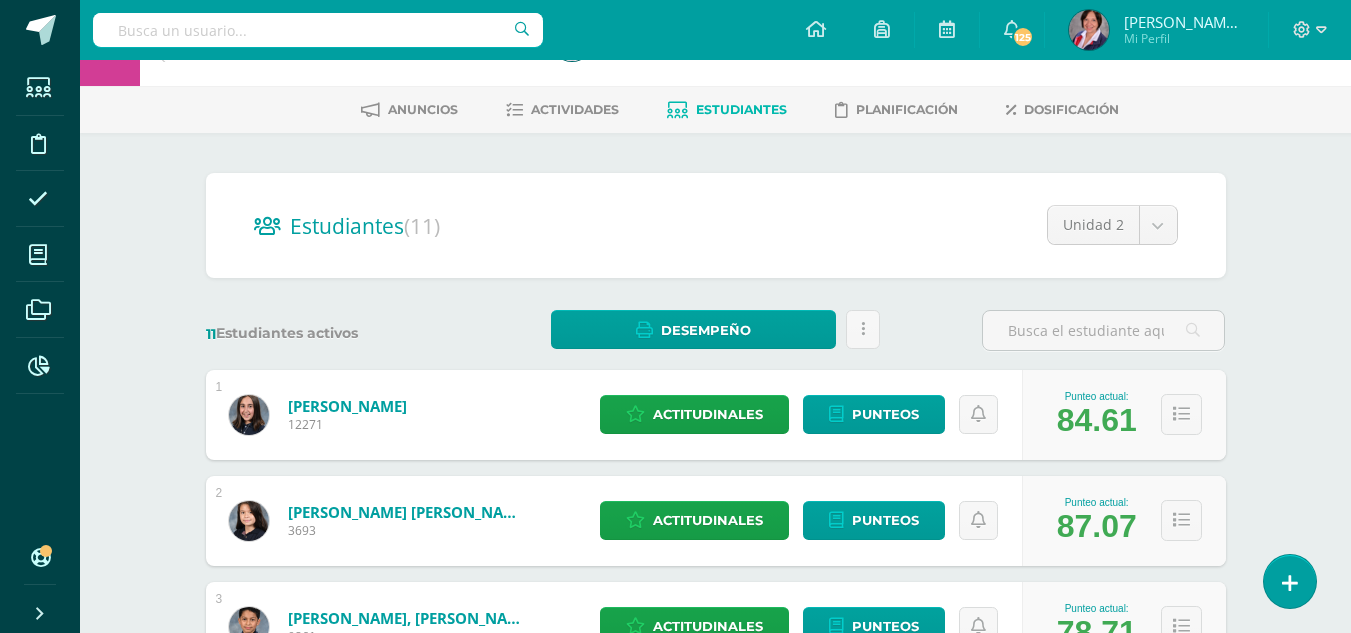 scroll, scrollTop: 100, scrollLeft: 0, axis: vertical 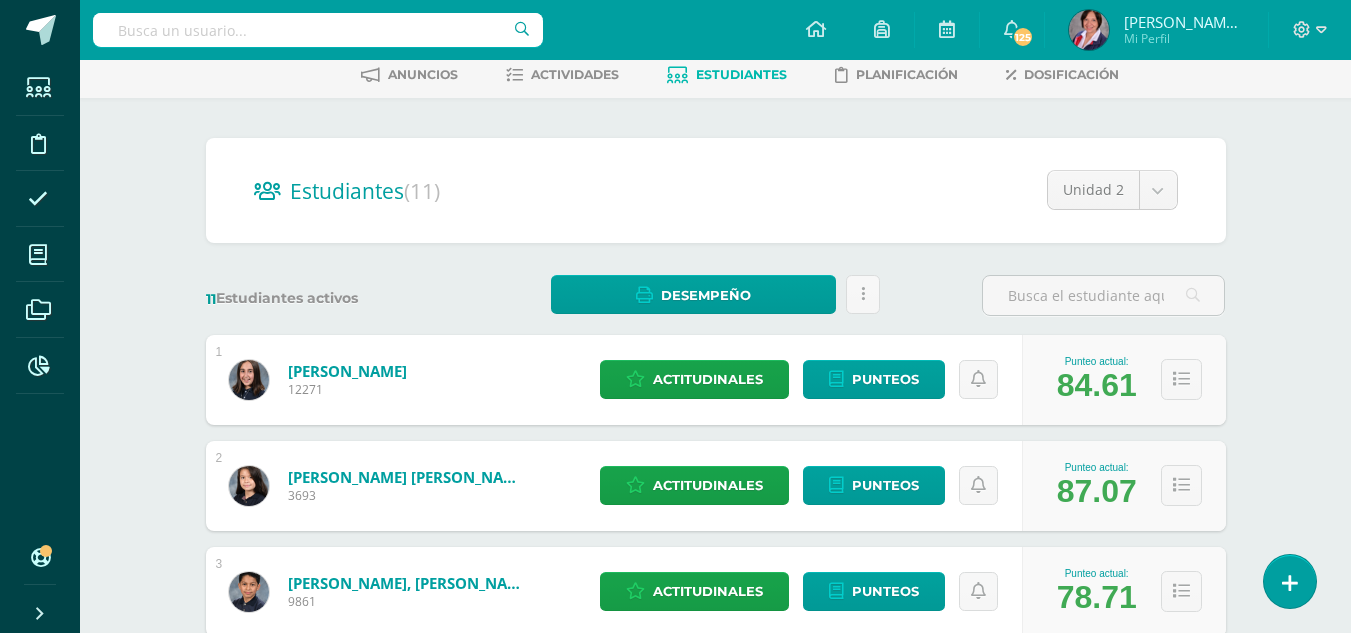 click on "Aguilar Motta, Paulina" at bounding box center [347, 371] 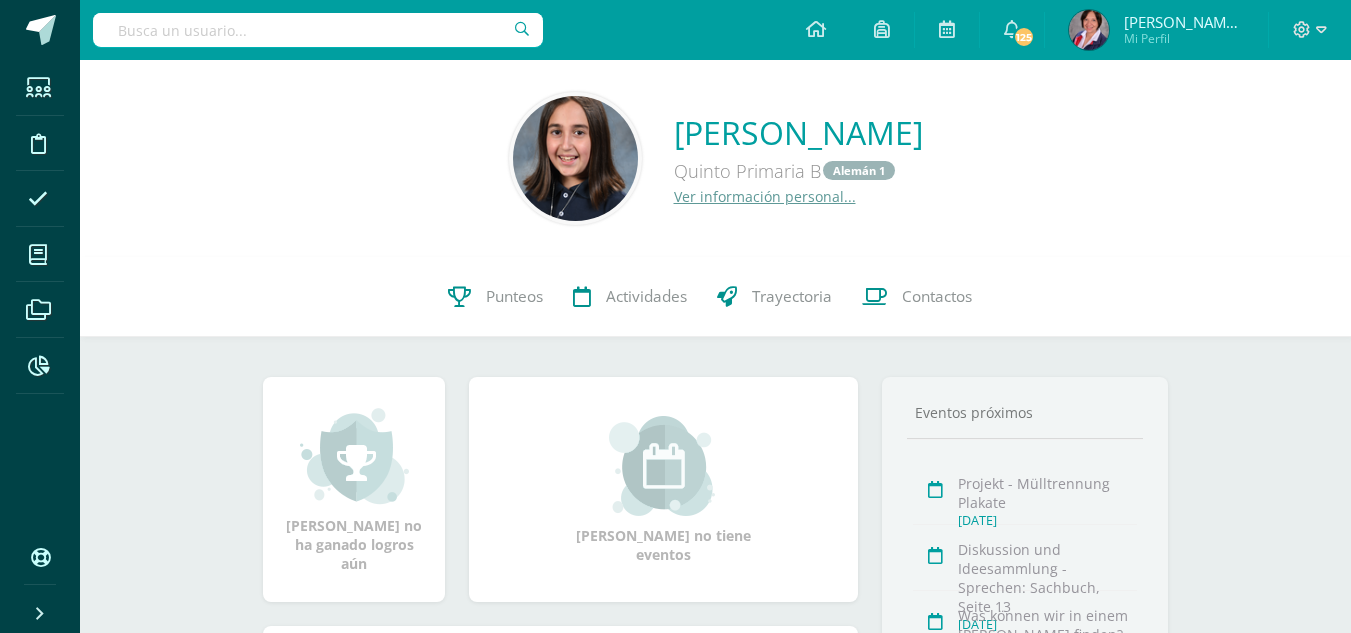 scroll, scrollTop: 0, scrollLeft: 0, axis: both 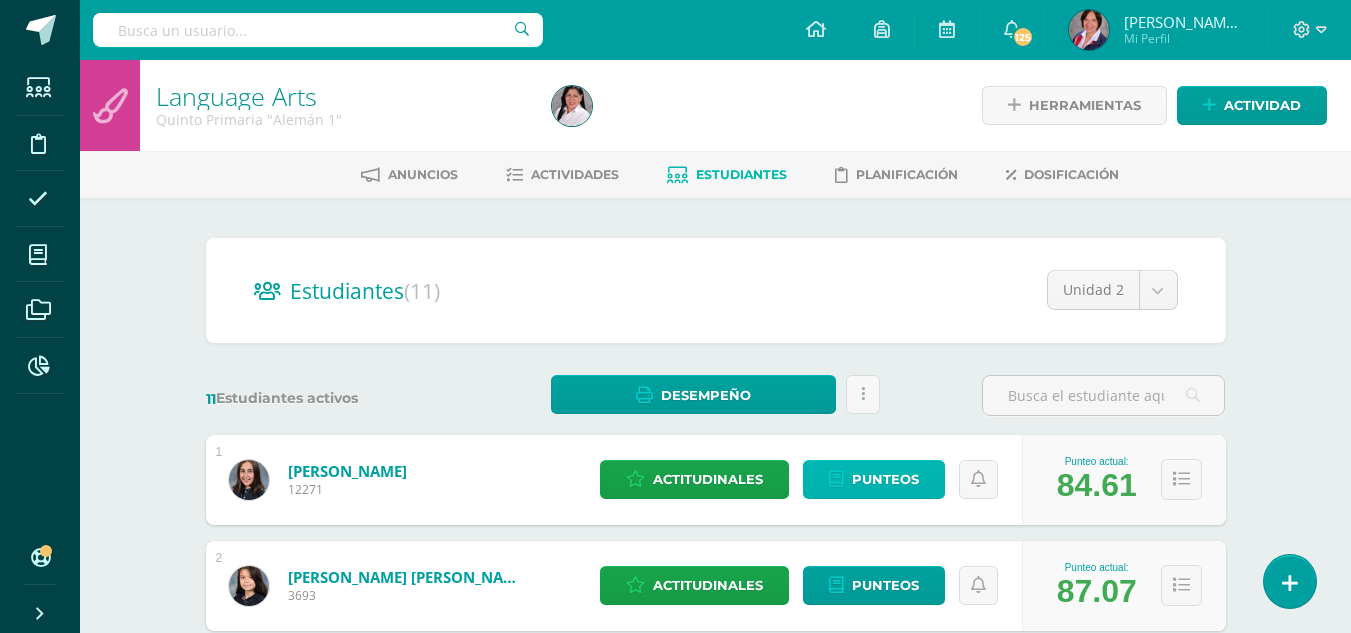 click on "Punteos" at bounding box center (885, 479) 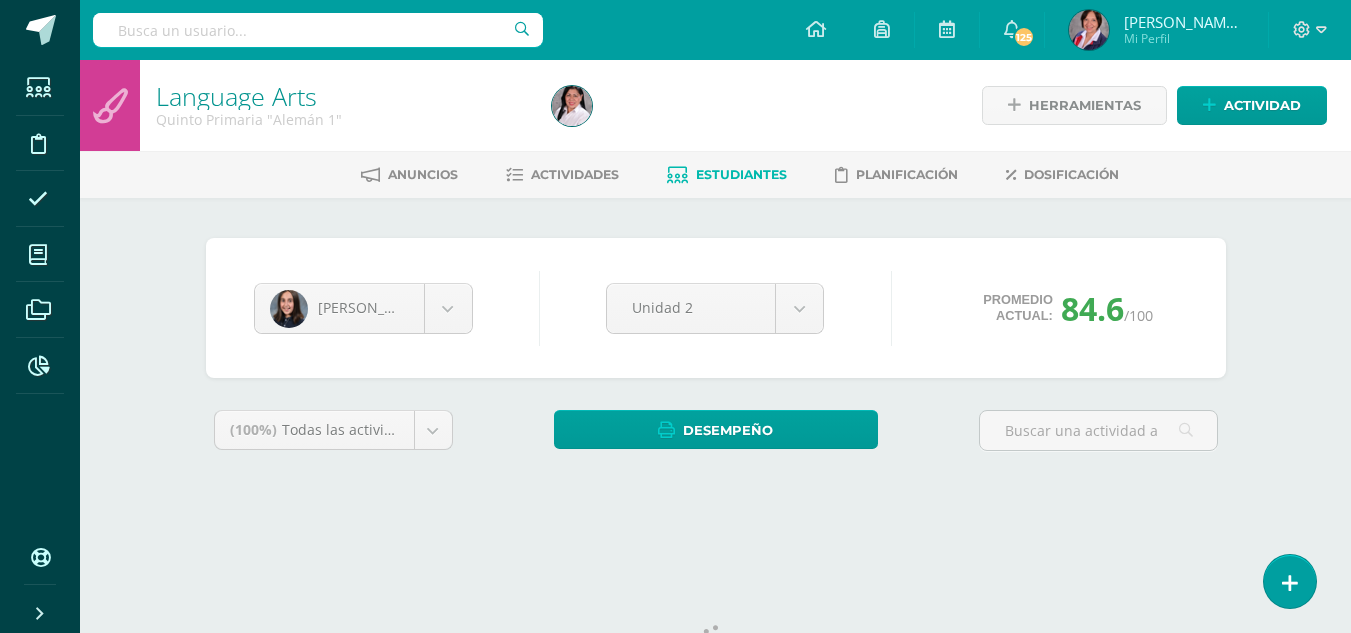 scroll, scrollTop: 0, scrollLeft: 0, axis: both 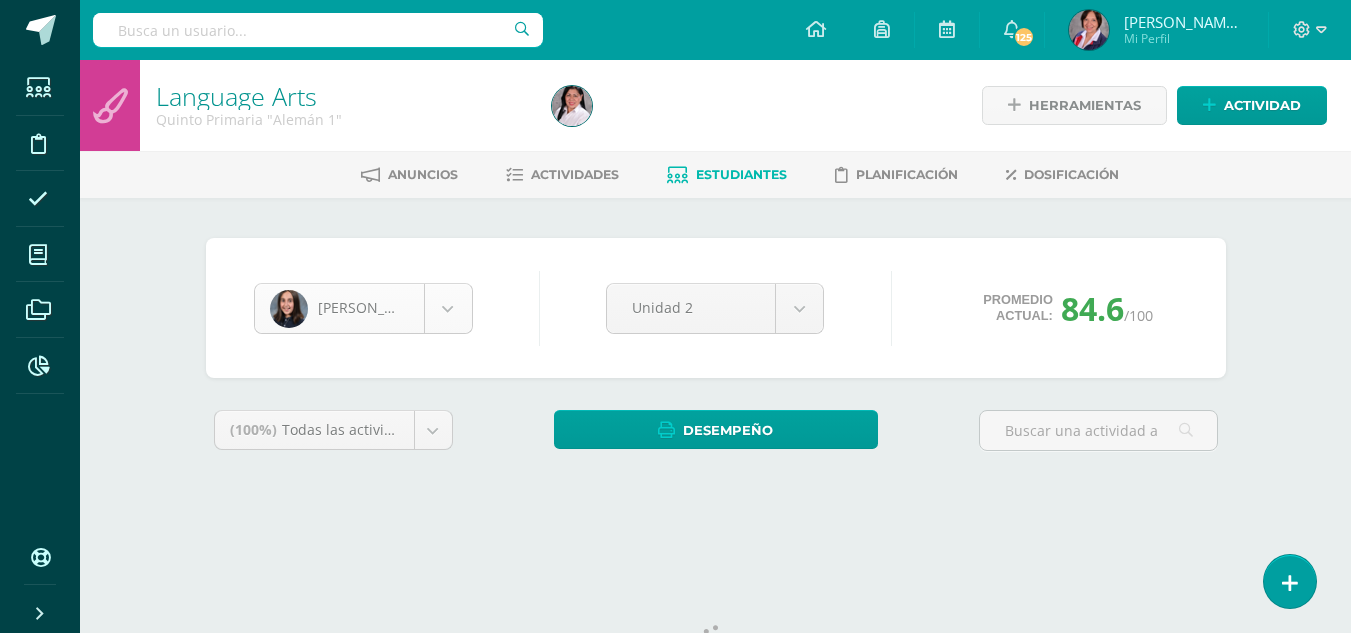 click on "Estudiantes Disciplina Asistencia Mis cursos Archivos Reportes Soporte
Centro de ayuda
Últimas actualizaciones
10+ Cerrar panel  Configuración
Cerrar sesión
[PERSON_NAME][GEOGRAPHIC_DATA]
Mi Perfil 125 125 Avisos
611
avisos sin leer
Avisos Soporte Edoo  te envió un aviso
[DATE]
[PERSON_NAME]  te envió un aviso
[DATE]
Actividad con notas eliminada
[PERSON_NAME] eliminó una actividad en Language Arts Ingles 2 Quinto Primaria
[DATE][PERSON_NAME]
Actividad con notas eliminada
[DATE][PERSON_NAME]
Actividad con notas eliminada
[DATE][PERSON_NAME]" at bounding box center (675, 269) 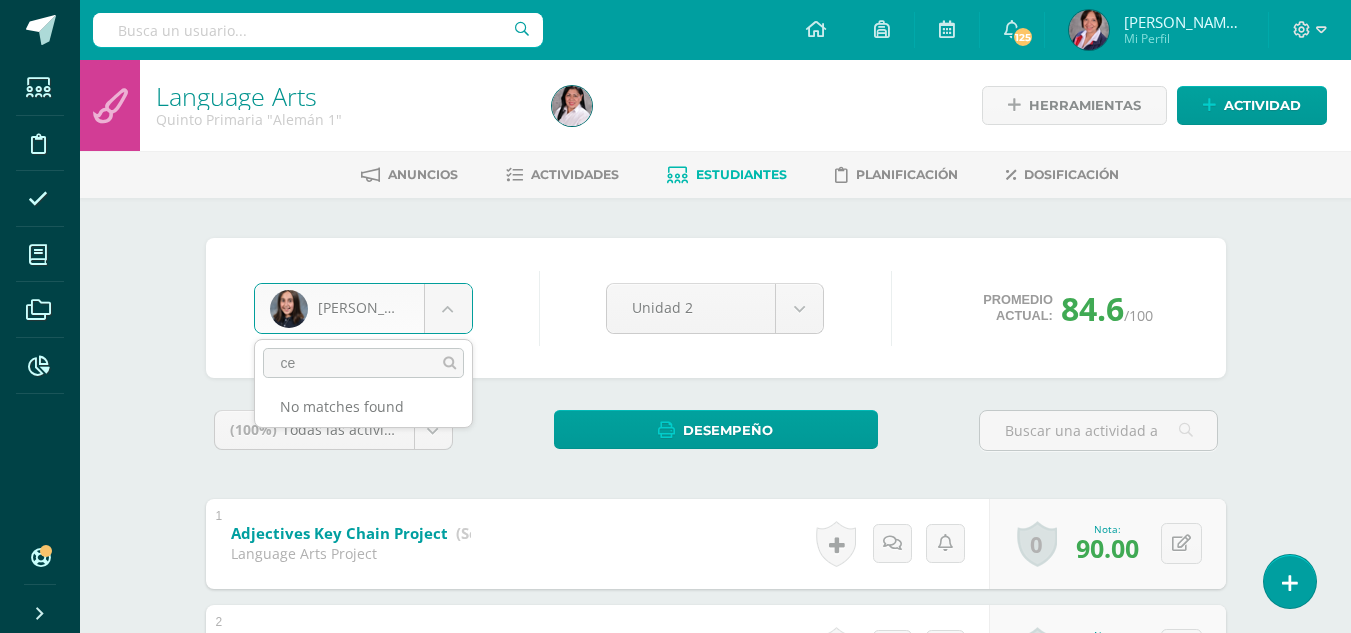 type on "c" 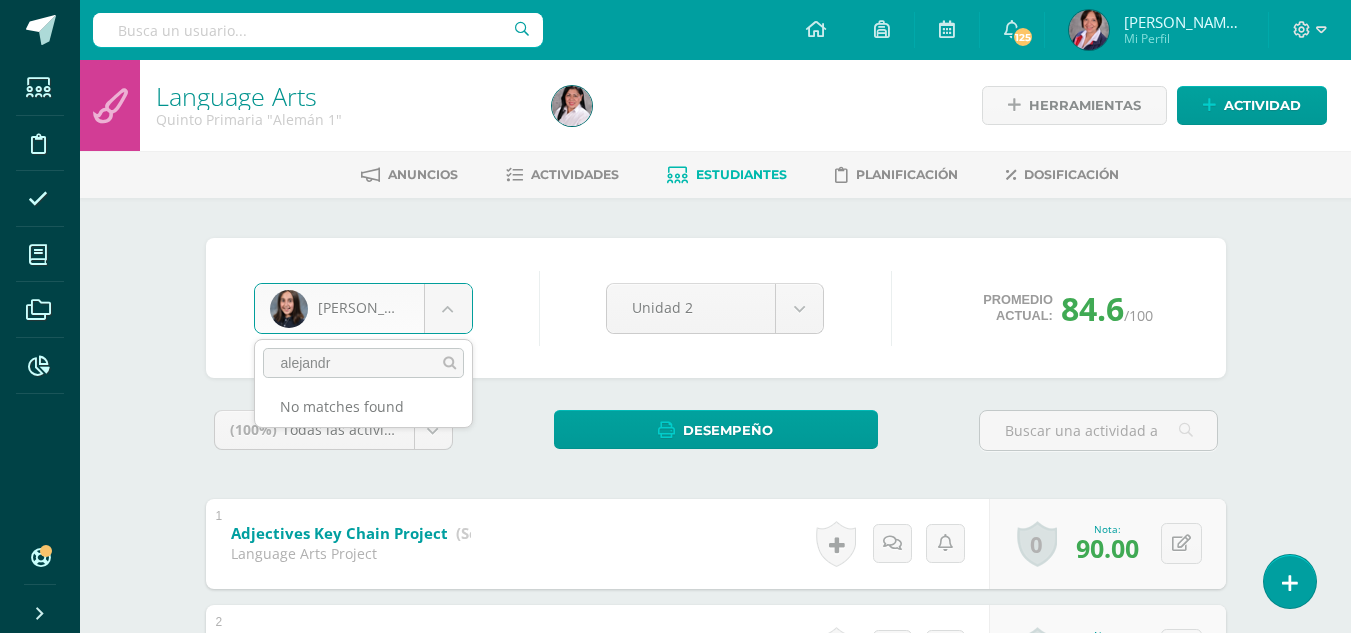 type on "alejandra" 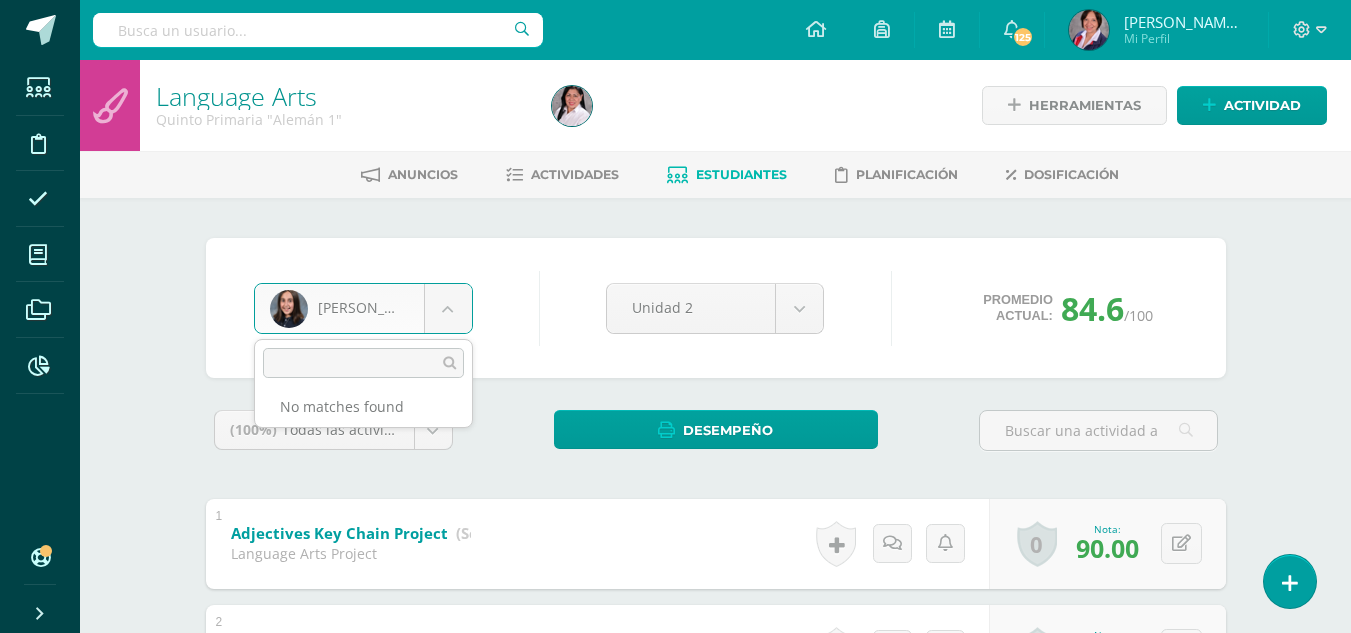 click on "Estudiantes Disciplina Asistencia Mis cursos Archivos Reportes Soporte
Centro de ayuda
Últimas actualizaciones
10+ Cerrar panel  Configuración
Cerrar sesión
Maria de los angeles
Mi Perfil 125 125 Avisos
611
avisos sin leer
Avisos Soporte Edoo  te envió un aviso
Julio 10
Mayra Guzmán  te envió un aviso
Junio 19
Actividad con notas eliminada
Marjory Echeverría eliminó una actividad en Language Arts Ingles 2 Quinto Primaria
17 de Junio
Actividad con notas eliminada
17 de Junio
Actividad con notas eliminada
17 de Junio" at bounding box center (675, 834) 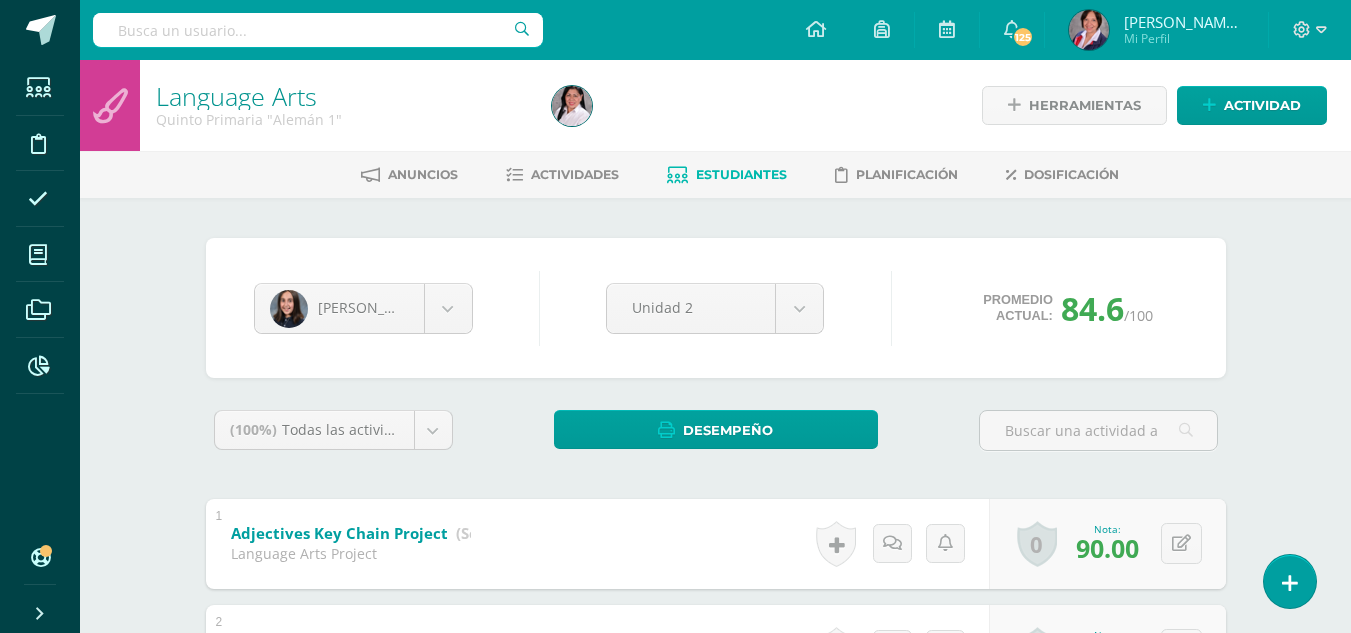 click at bounding box center [318, 30] 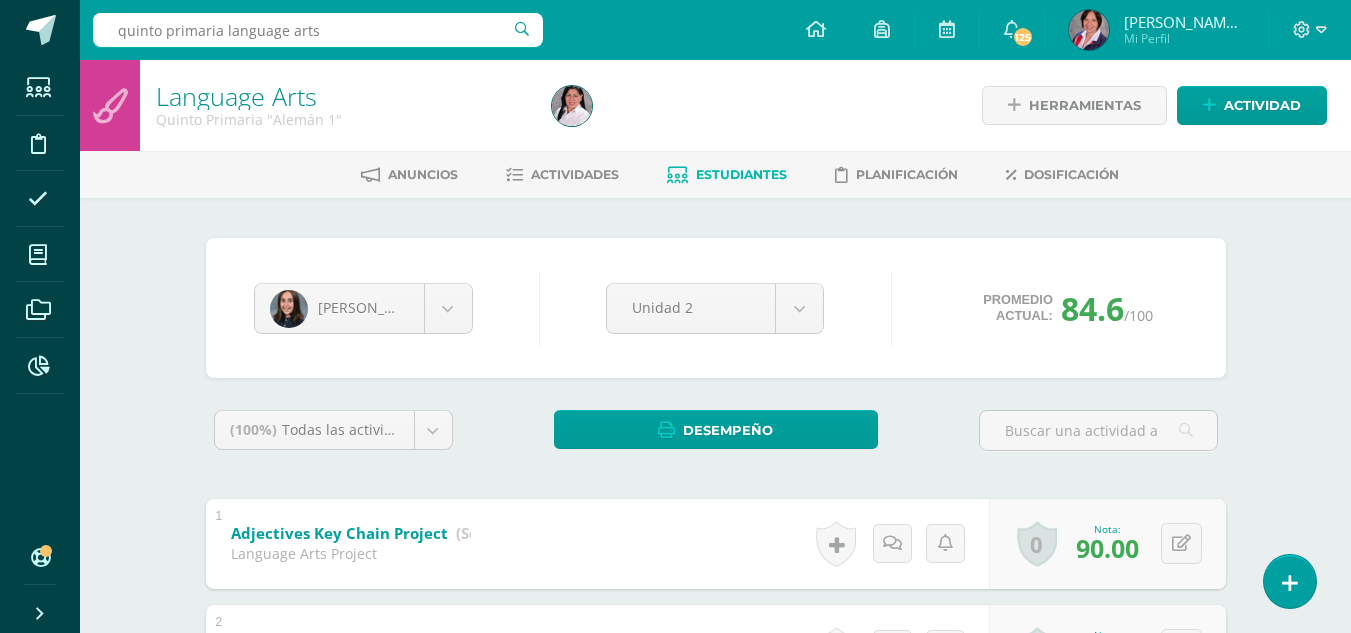 type on "quinto primaria language arts" 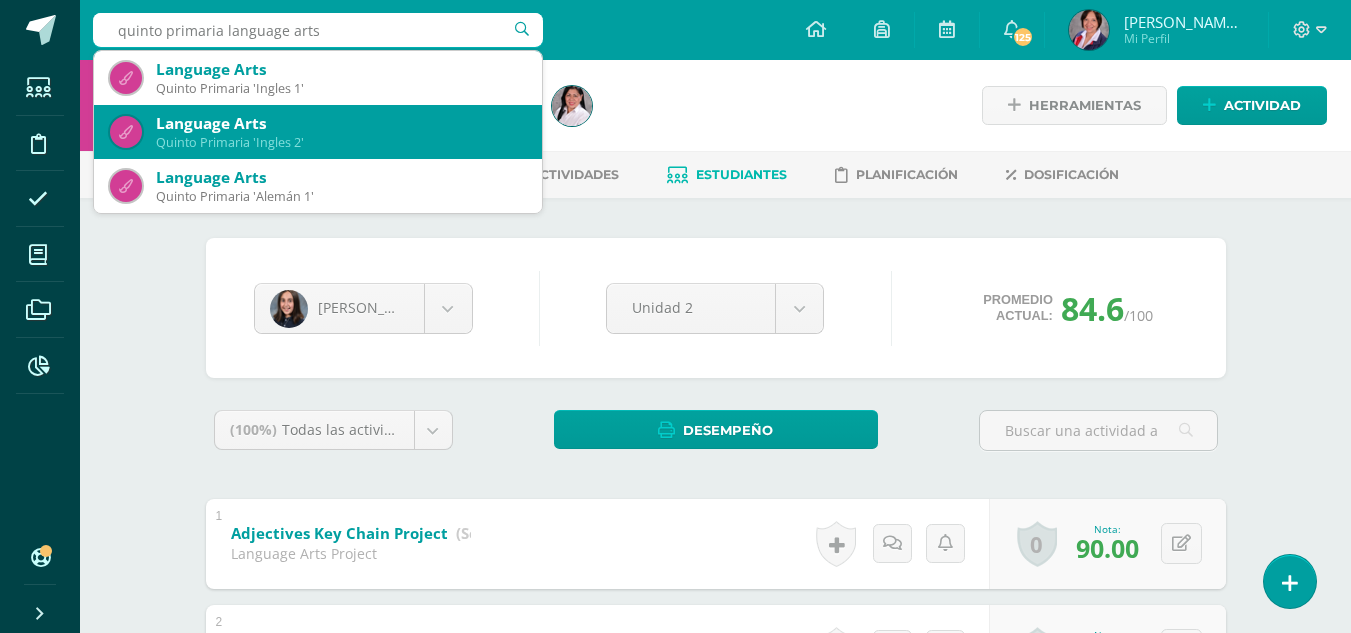click on "Quinto Primaria 'Ingles 2'" at bounding box center [341, 142] 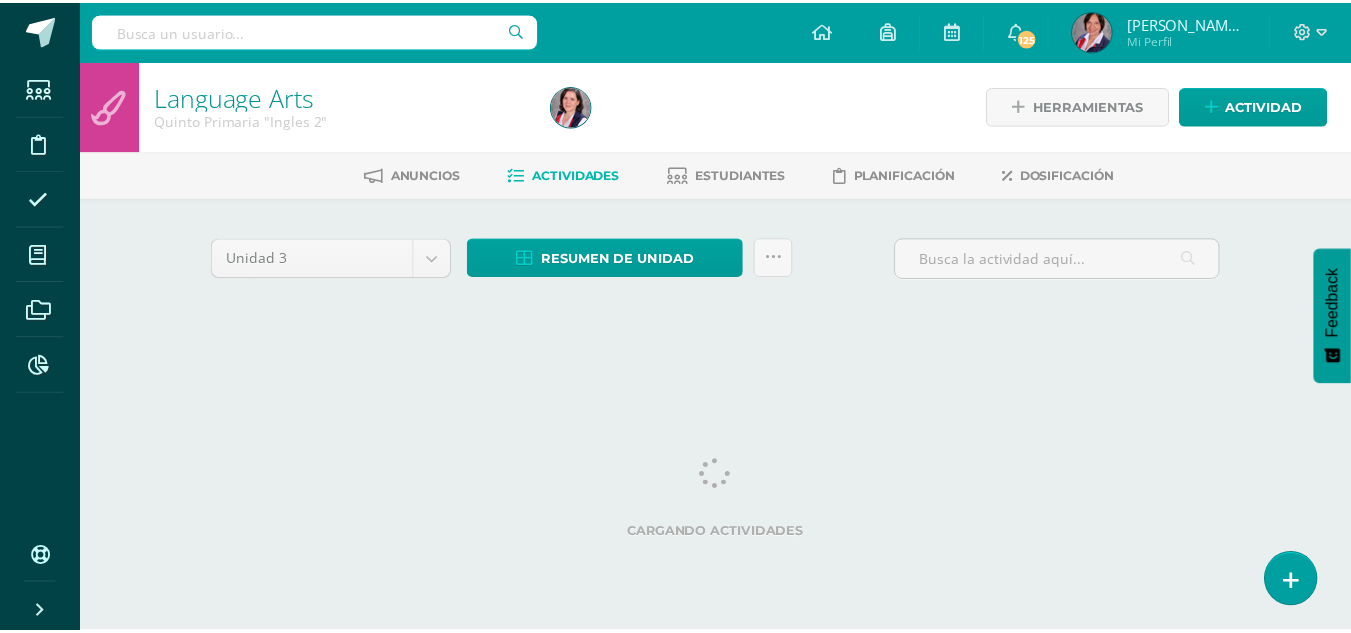 scroll, scrollTop: 0, scrollLeft: 0, axis: both 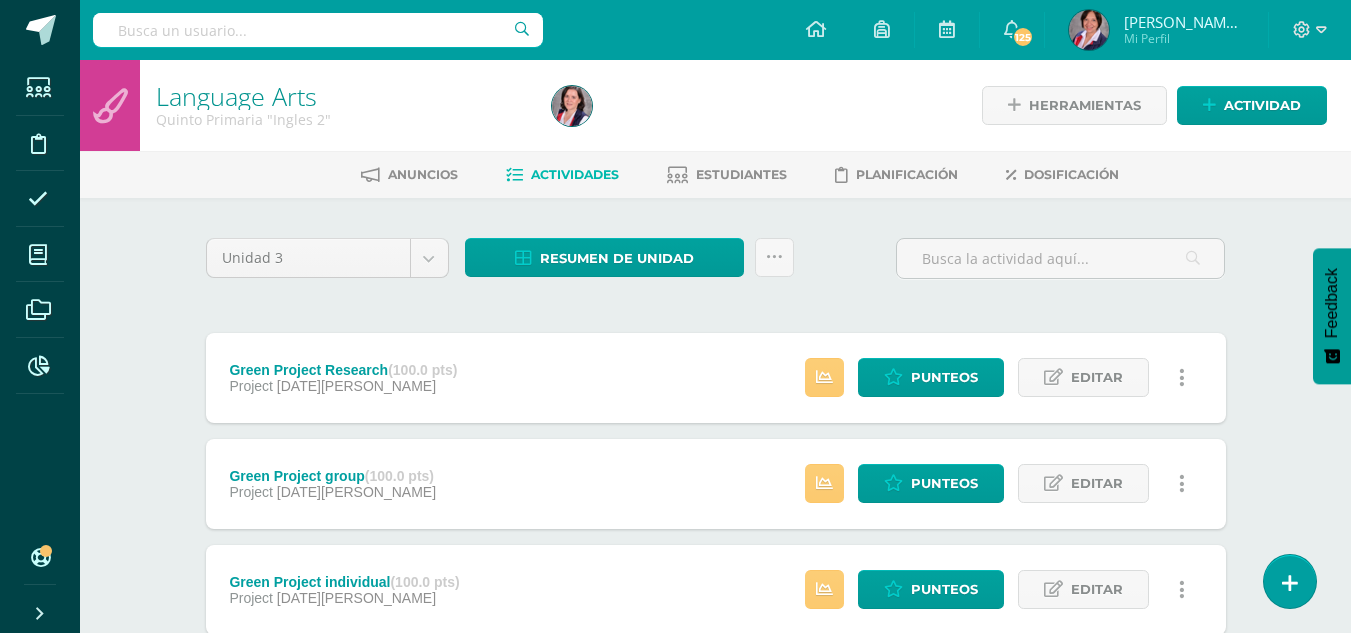 click at bounding box center (318, 30) 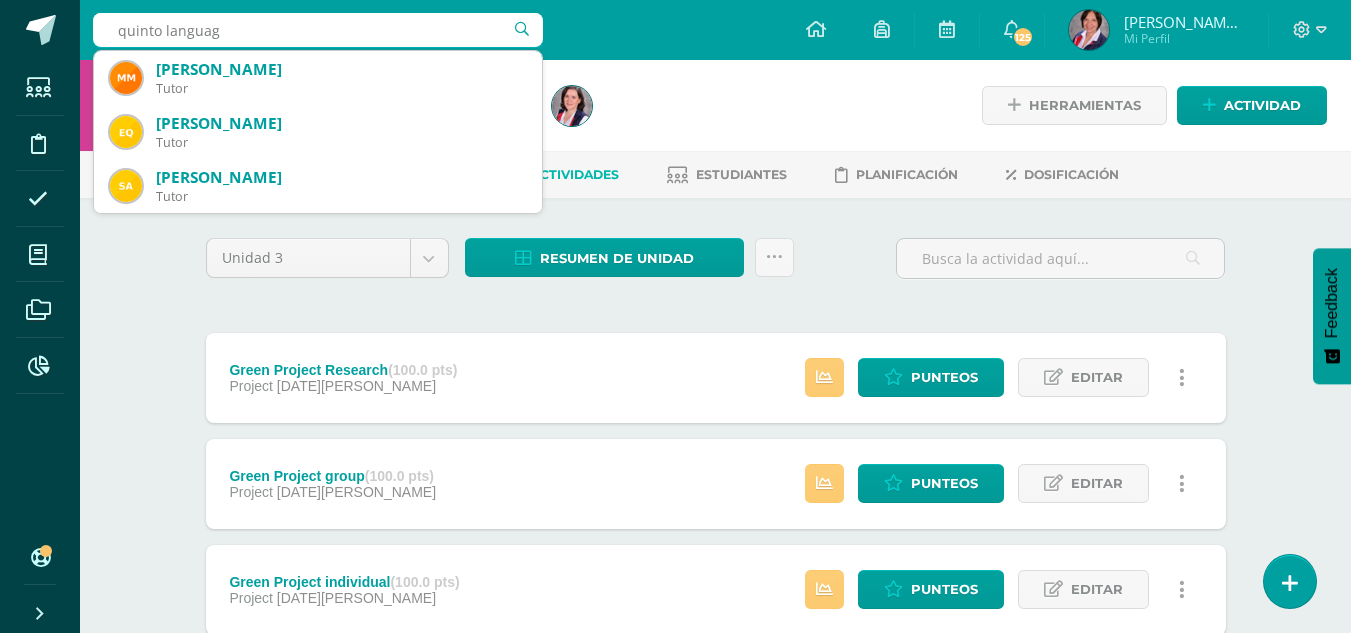 type on "quinto language" 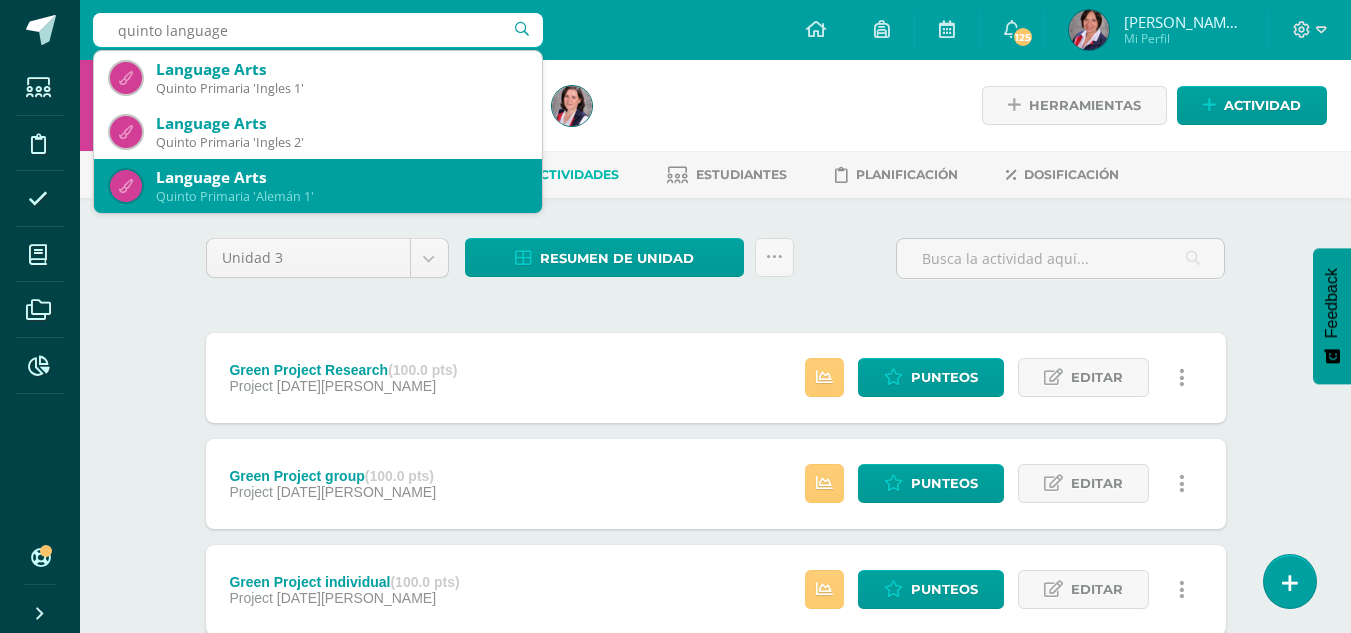 scroll, scrollTop: 100, scrollLeft: 0, axis: vertical 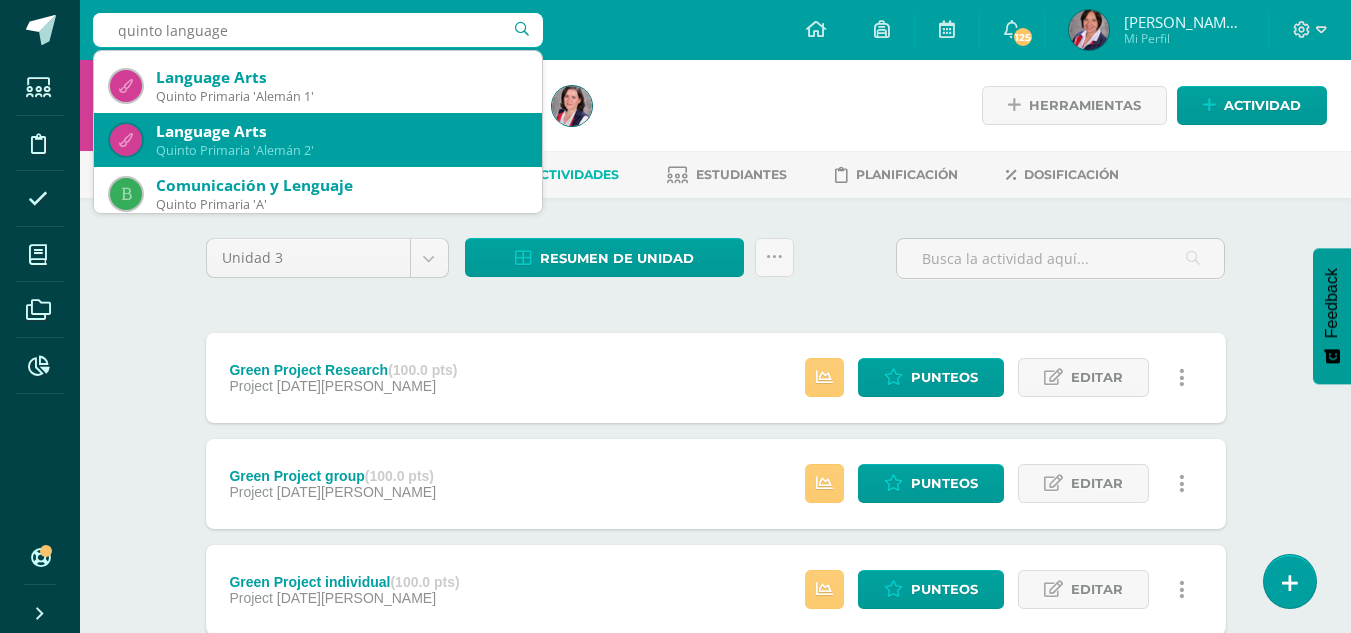 click on "Quinto Primaria 'Alemán 2'" at bounding box center (341, 150) 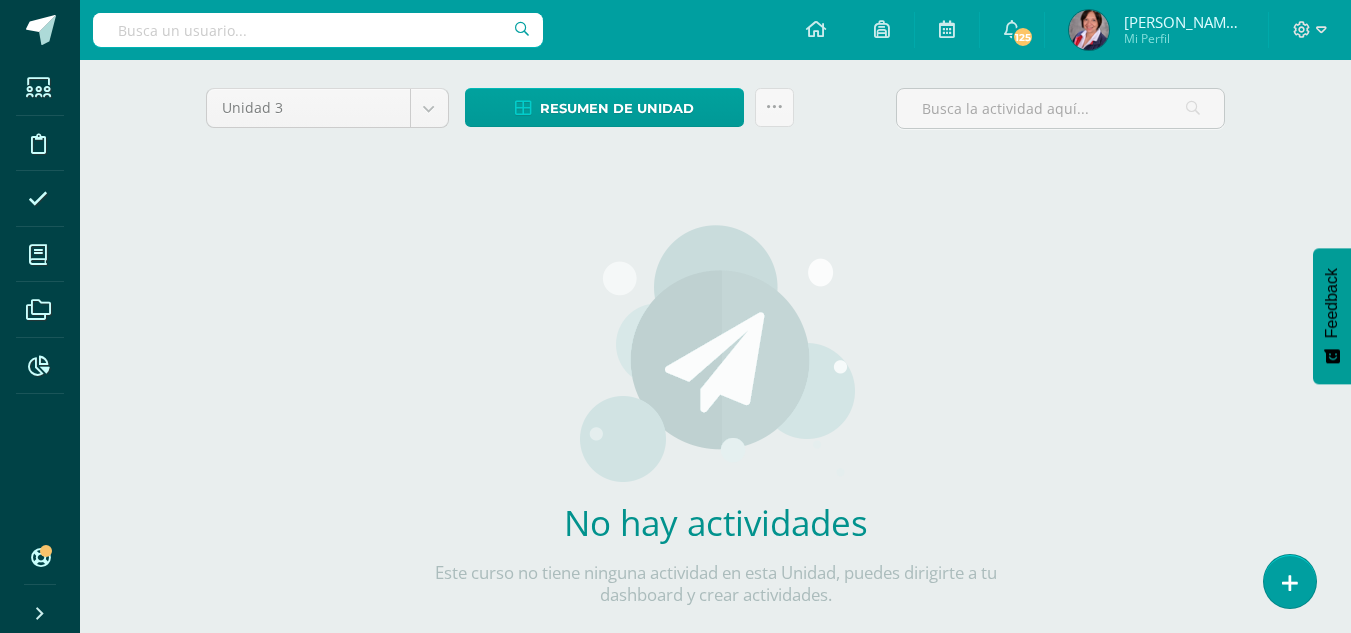 scroll, scrollTop: 0, scrollLeft: 0, axis: both 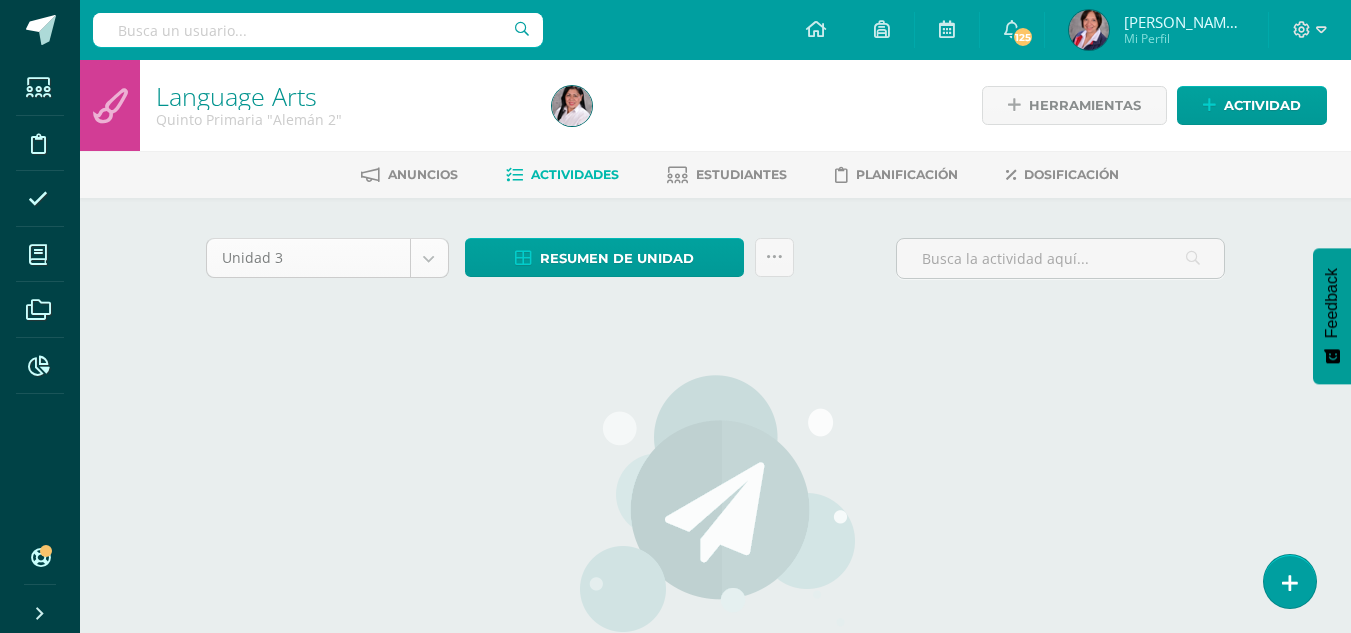 click on "Estudiantes Disciplina Asistencia Mis cursos Archivos Reportes Soporte
Centro de ayuda
Últimas actualizaciones
10+ Cerrar panel  Configuración
Cerrar sesión
[PERSON_NAME][GEOGRAPHIC_DATA]
Mi Perfil 125 125 Avisos
611
avisos sin leer
Avisos Soporte Edoo  te envió un aviso
[DATE]
[PERSON_NAME]  te envió un aviso
[DATE]
Actividad con notas eliminada
[PERSON_NAME] eliminó una actividad en Language Arts Ingles 2 Quinto Primaria
[DATE][PERSON_NAME]
Actividad con notas eliminada
[DATE][PERSON_NAME]
Actividad con notas eliminada
[DATE][PERSON_NAME]" at bounding box center [675, 429] 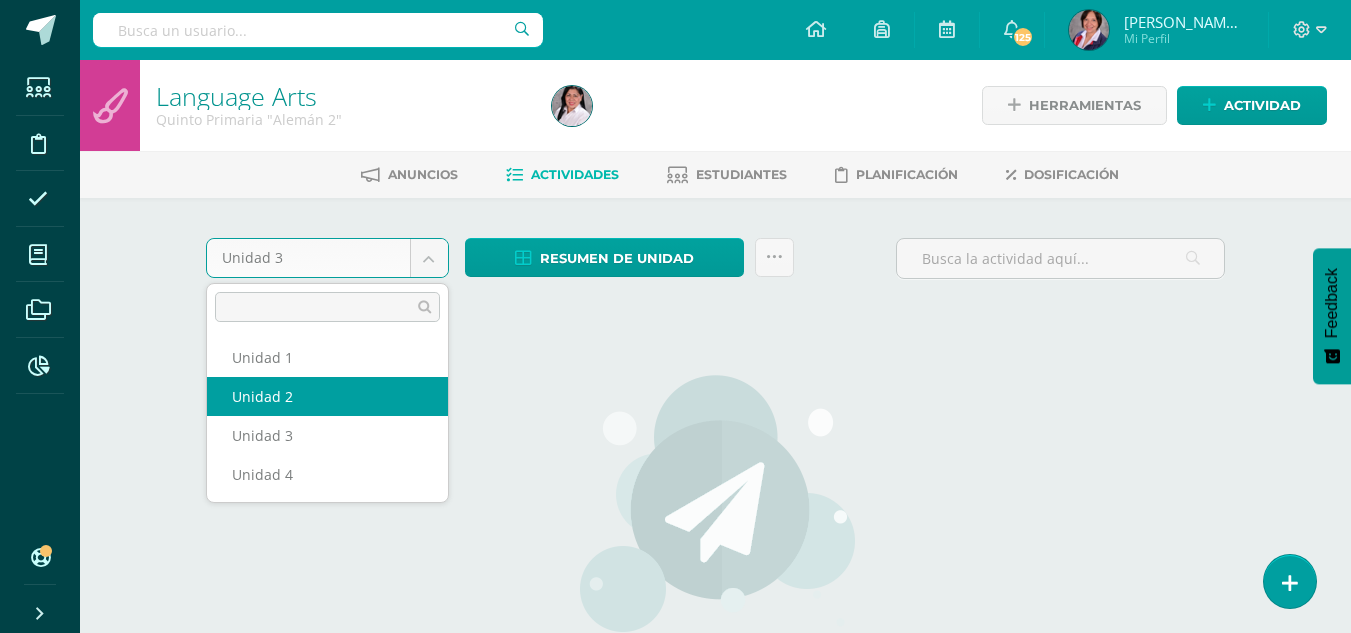 select on "Unidad 2" 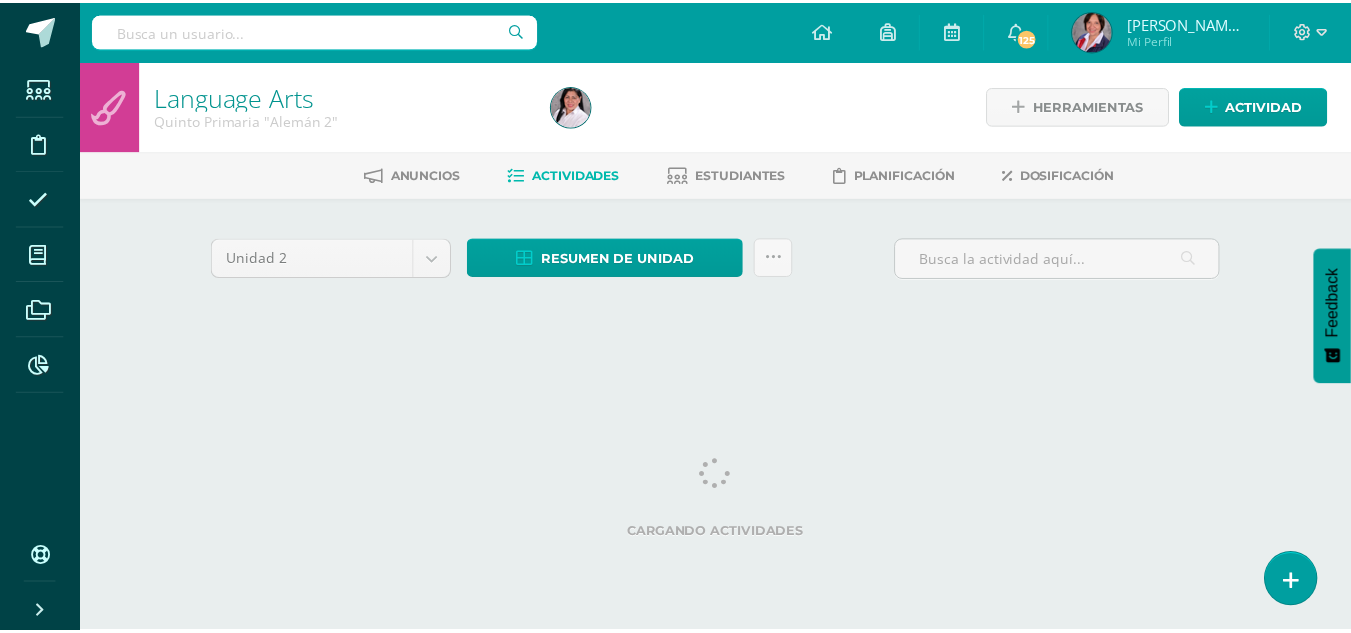 scroll, scrollTop: 0, scrollLeft: 0, axis: both 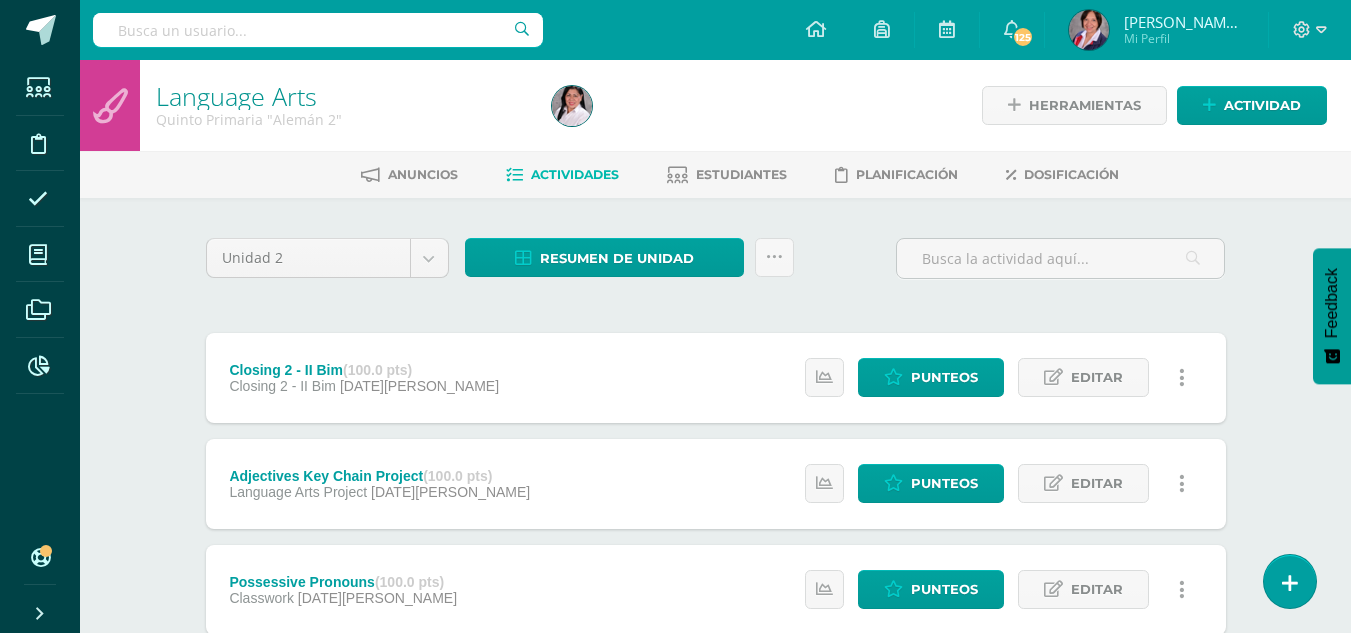 click on "Closing 2 - II Bim  (100.0 pts)" at bounding box center [364, 370] 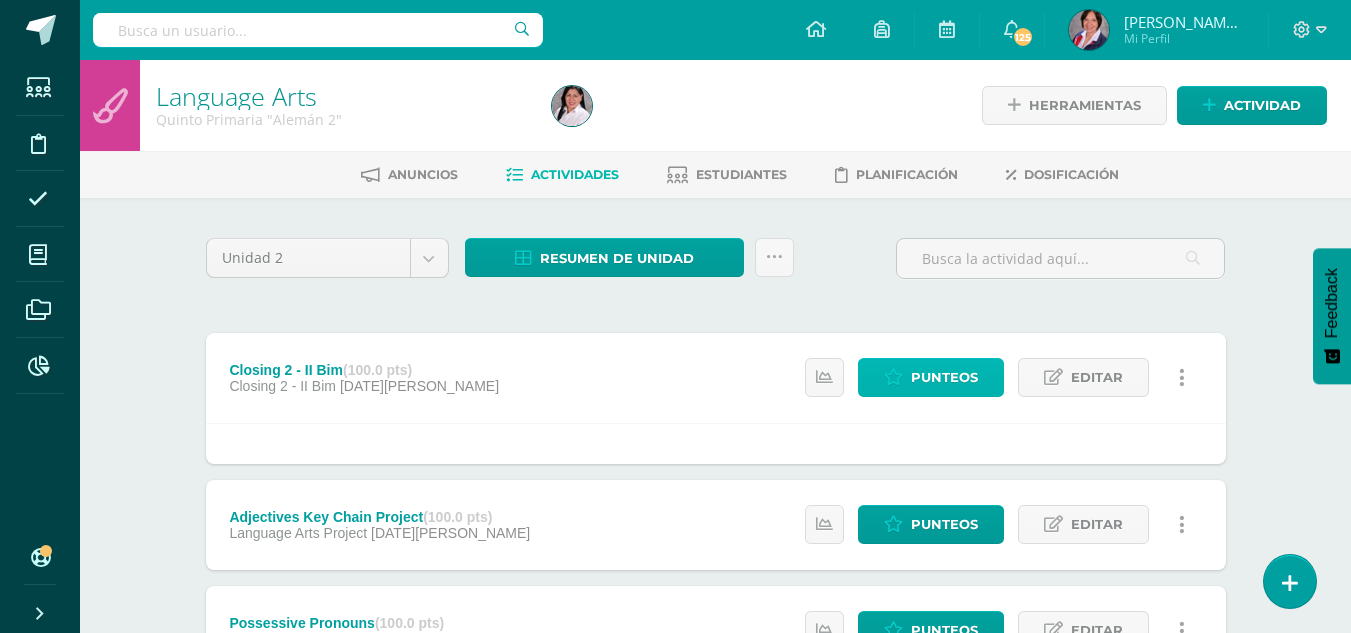 click on "Punteos" at bounding box center (944, 377) 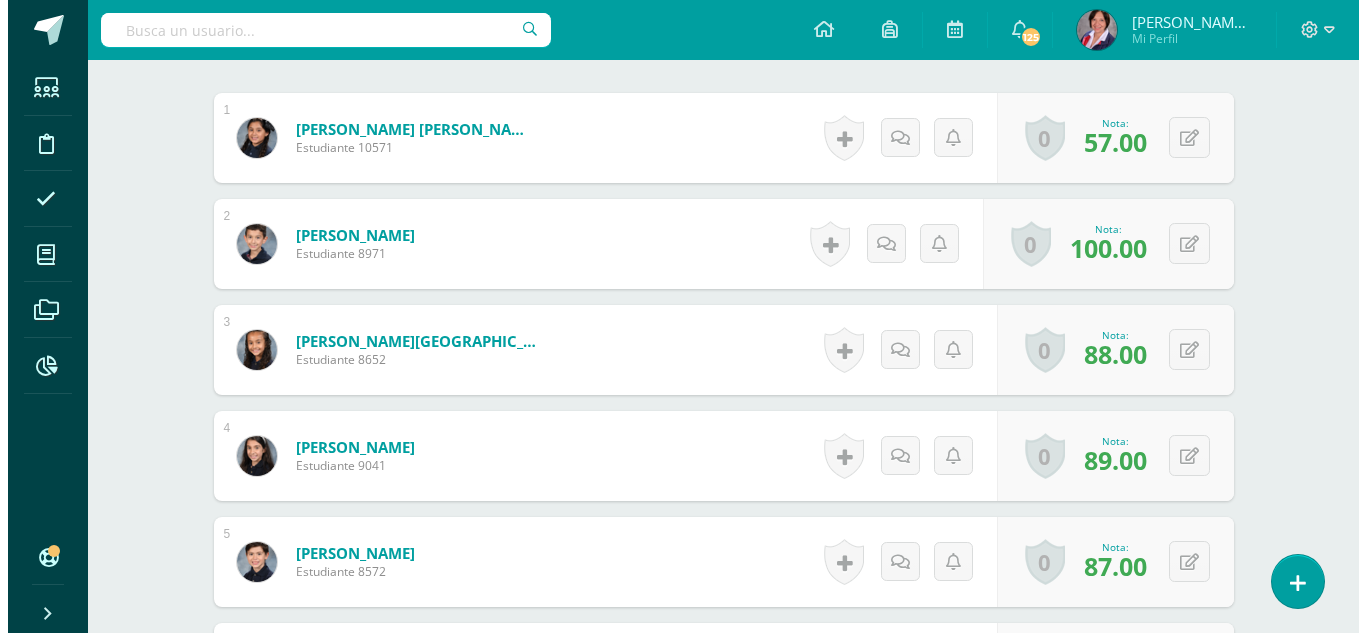 scroll, scrollTop: 502, scrollLeft: 0, axis: vertical 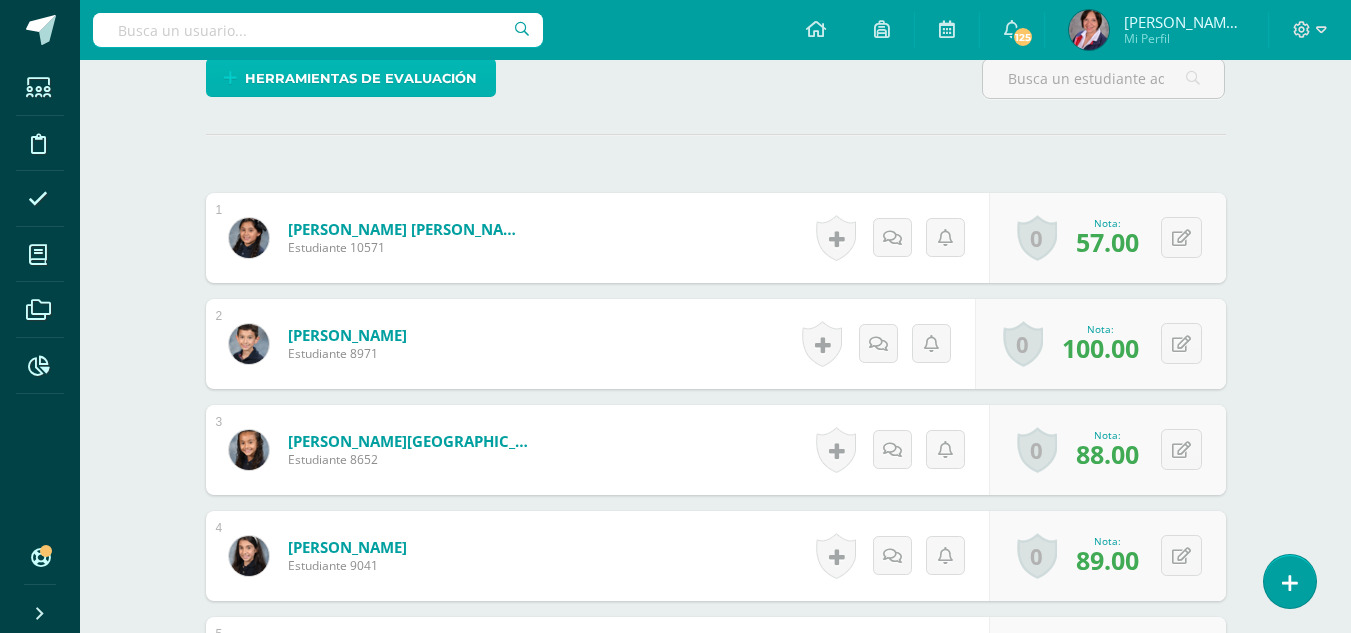 click on "Herramientas de evaluación" at bounding box center [361, 78] 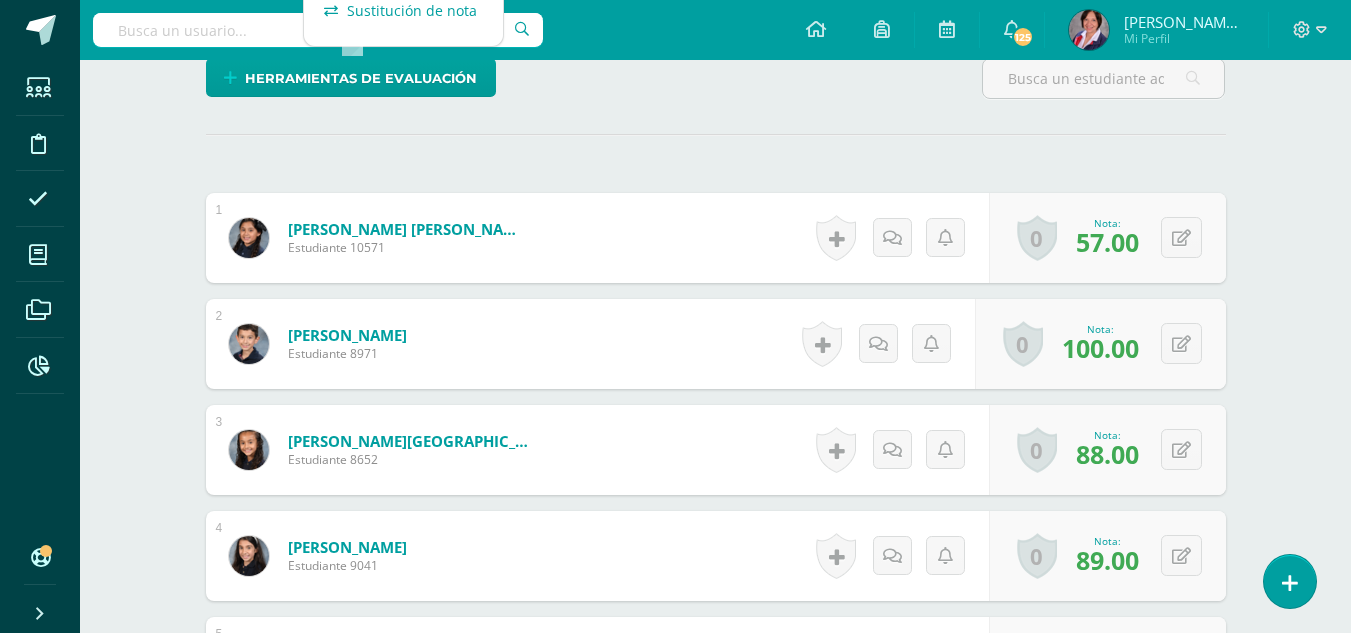 click on "Sustitución de nota" at bounding box center (403, 10) 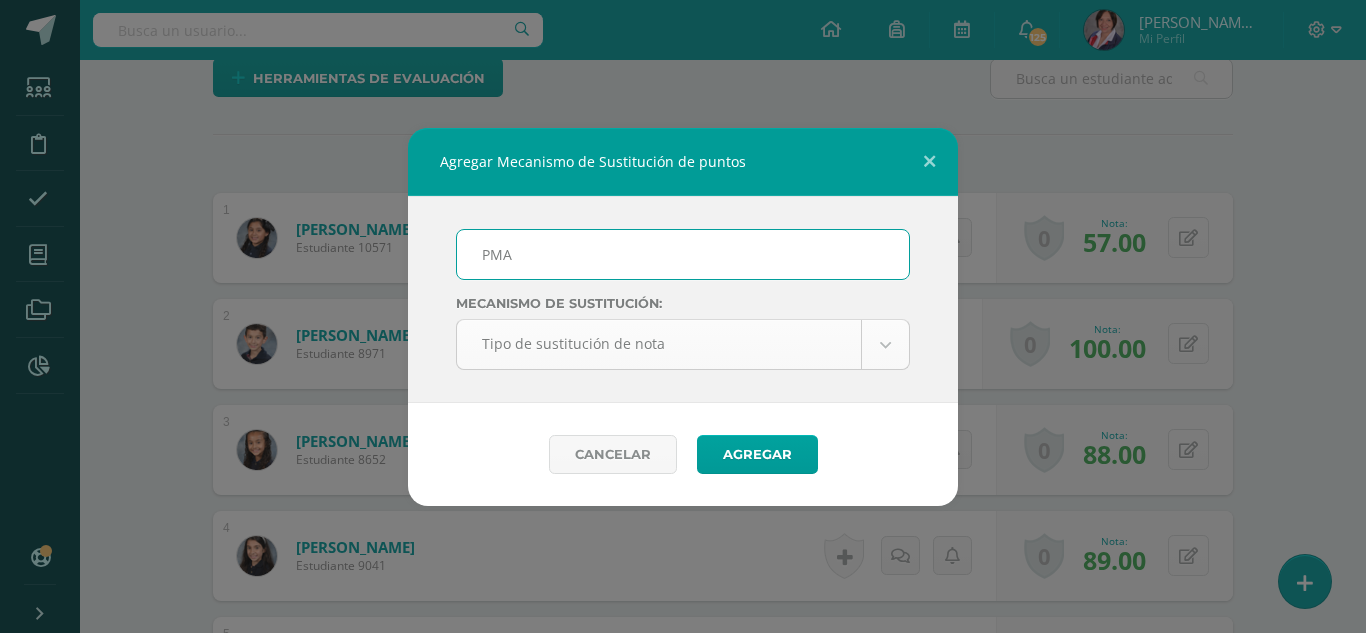 type on "PMA" 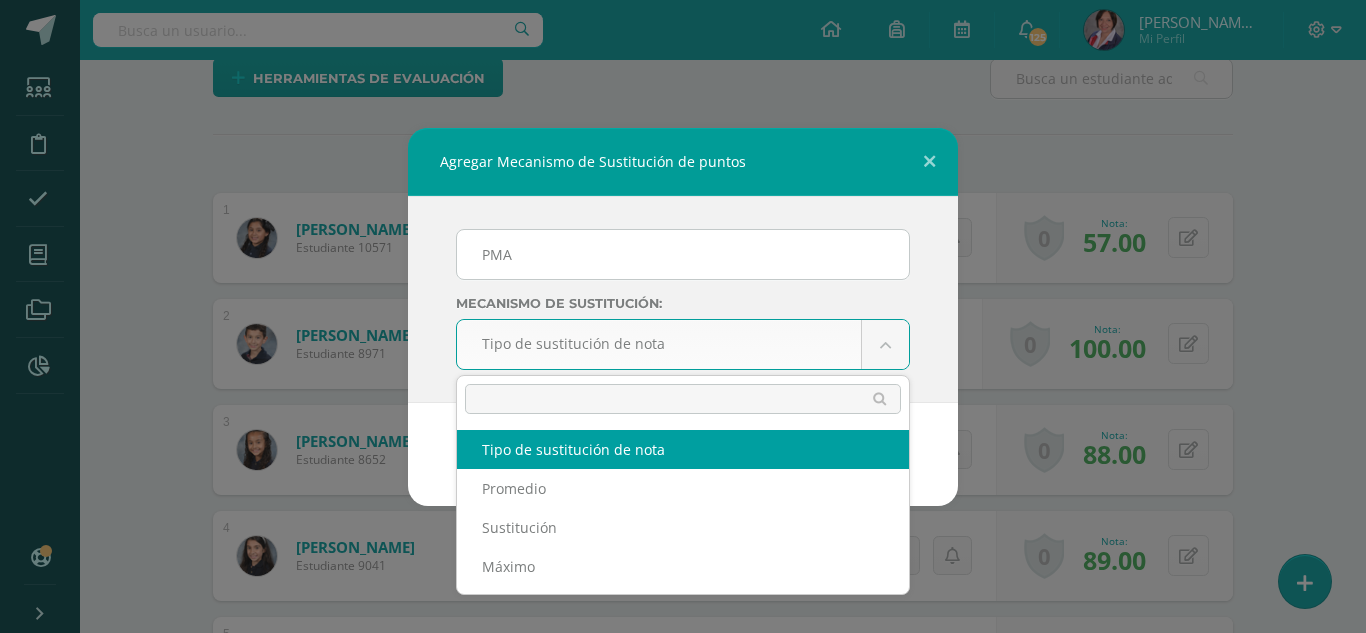 click on "Agregar Mecanismo de Sustitución de puntos
PMA Mecanismo de sustitución:     Tipo de sustitución de nota     Tipo de sustitución de nota Promedio Sustitución Máximo Cancelar Agregar Loading... Estudiantes Disciplina Asistencia Mis cursos Archivos Reportes Soporte
Centro de ayuda
Últimas actualizaciones
10+ Cerrar panel  Configuración
Cerrar sesión
Maria de los angeles
Mi Perfil 125 125 Avisos
611
avisos sin leer
Avisos Soporte Edoo  te envió un aviso
Julio 10
Mayra Guzmán  te envió un aviso
Junio 19
Actividad con notas eliminada
17 de Junio
Actividad con notas eliminada
1" at bounding box center (683, 535) 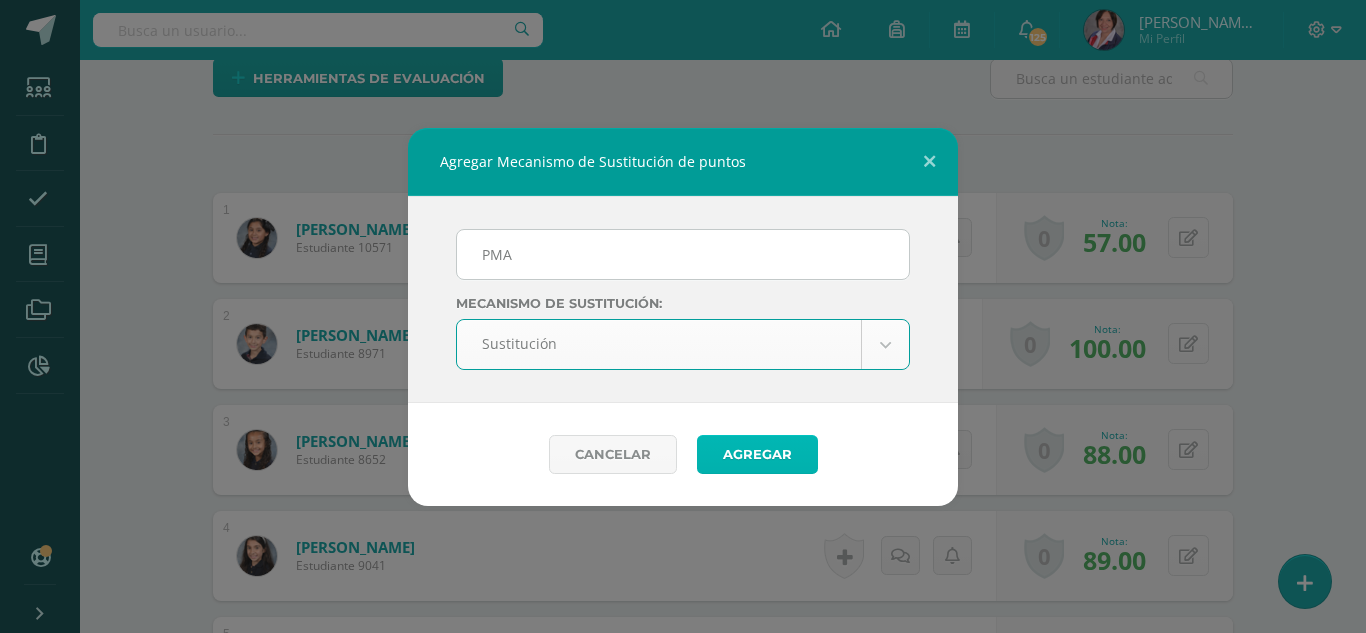 click on "Agregar" at bounding box center (757, 454) 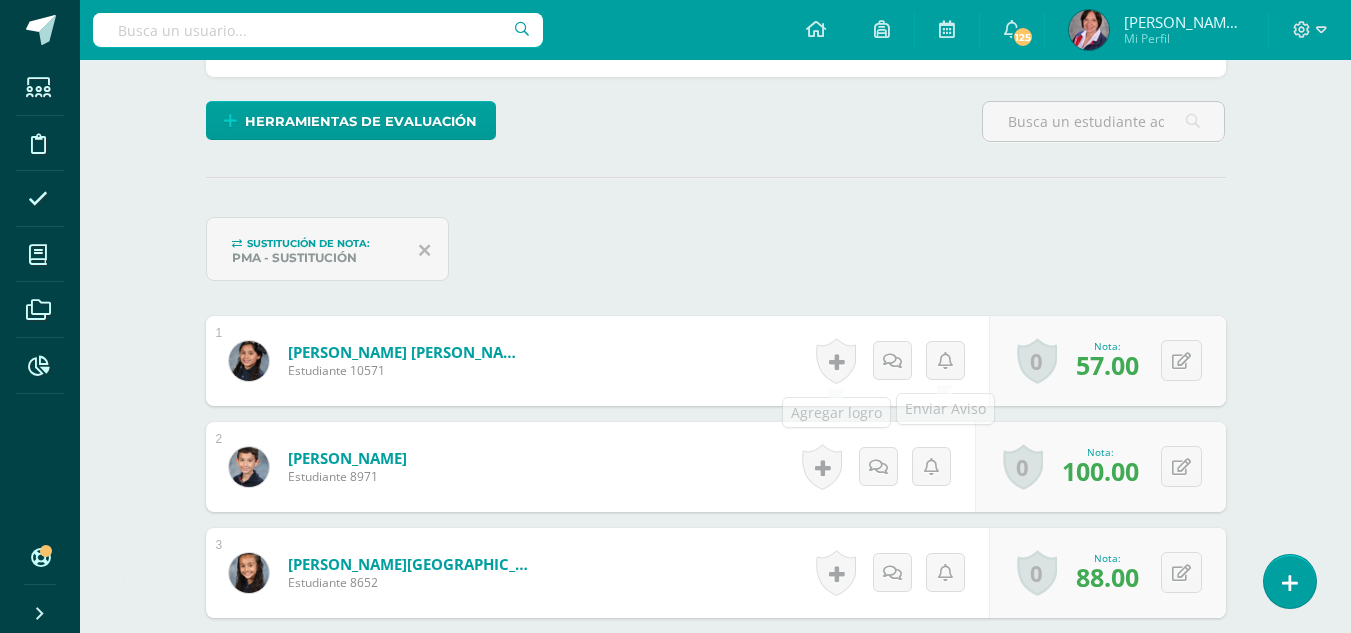 scroll, scrollTop: 460, scrollLeft: 0, axis: vertical 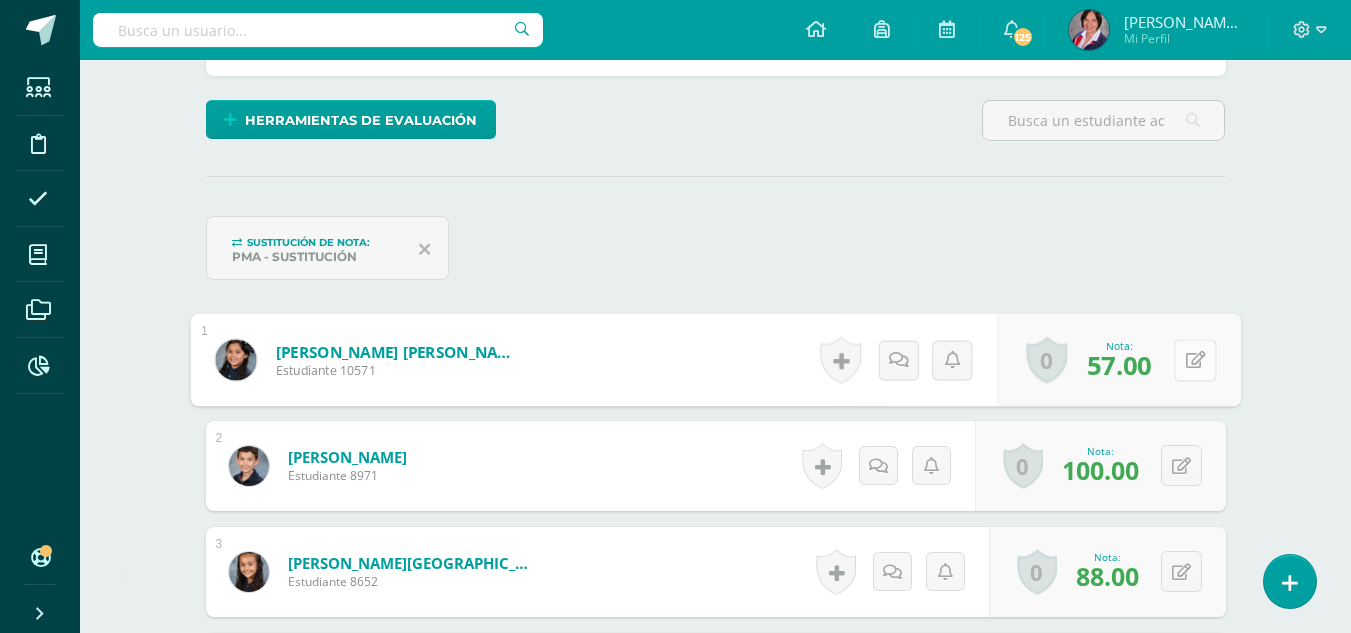 click at bounding box center (1195, 360) 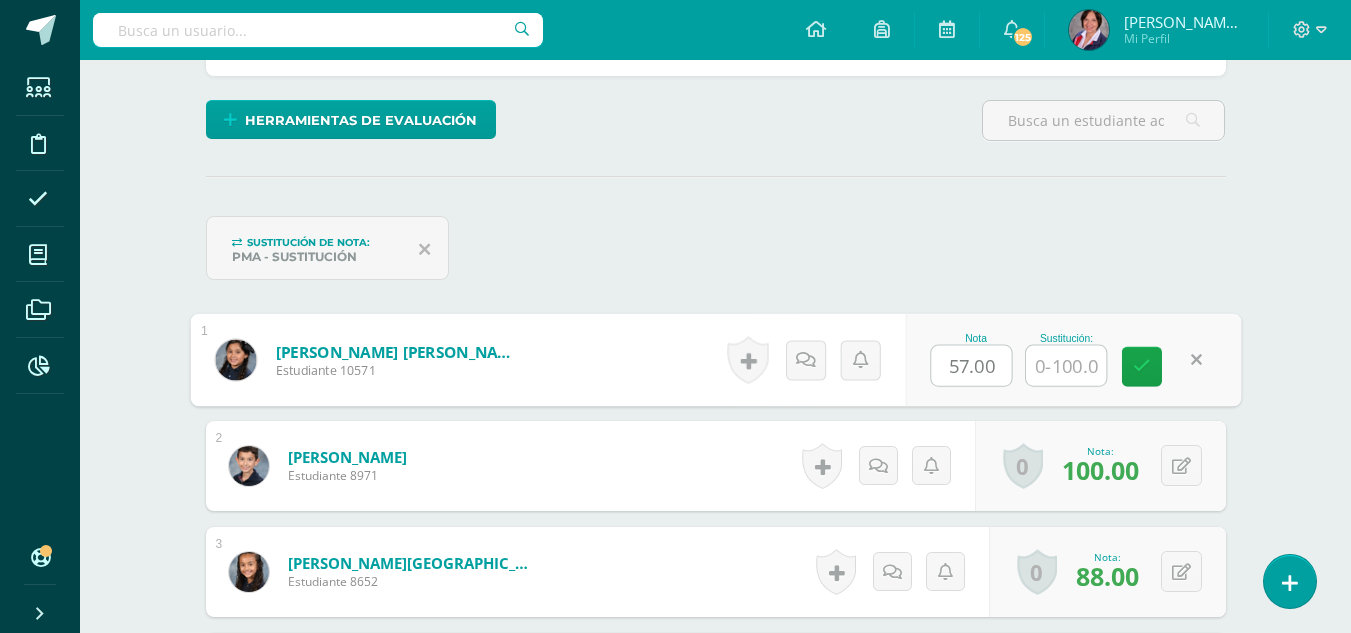 scroll, scrollTop: 461, scrollLeft: 0, axis: vertical 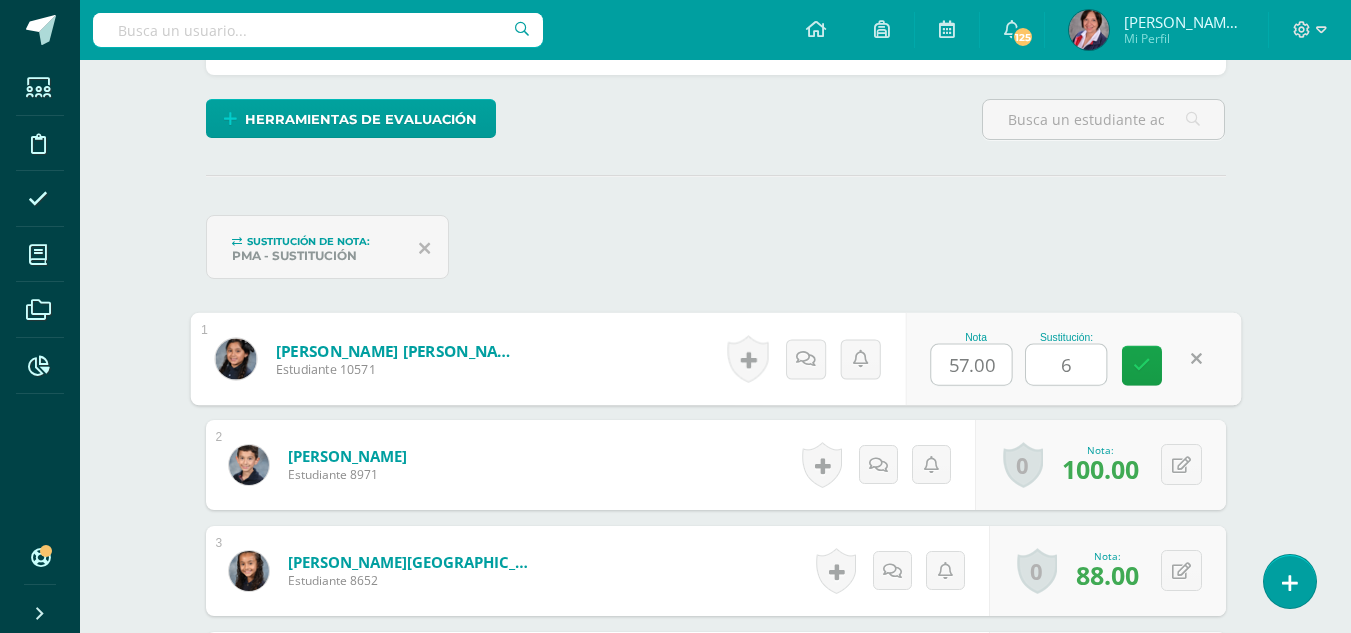 type on "60" 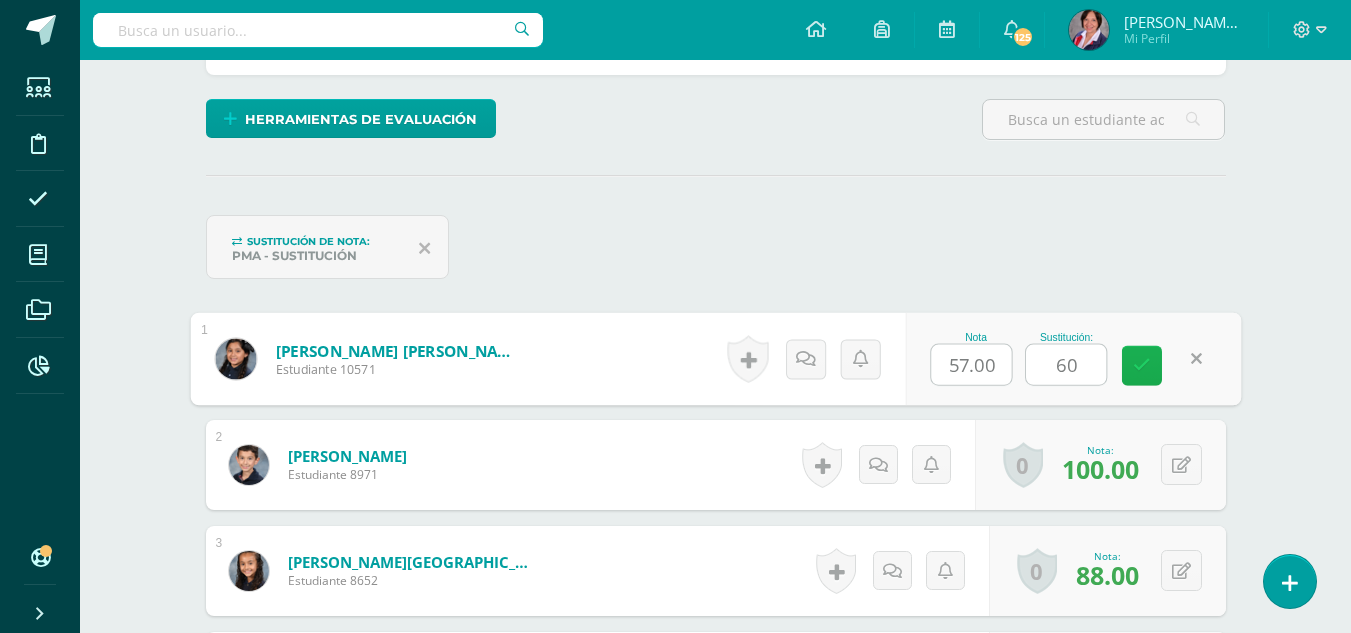 click at bounding box center [1142, 365] 